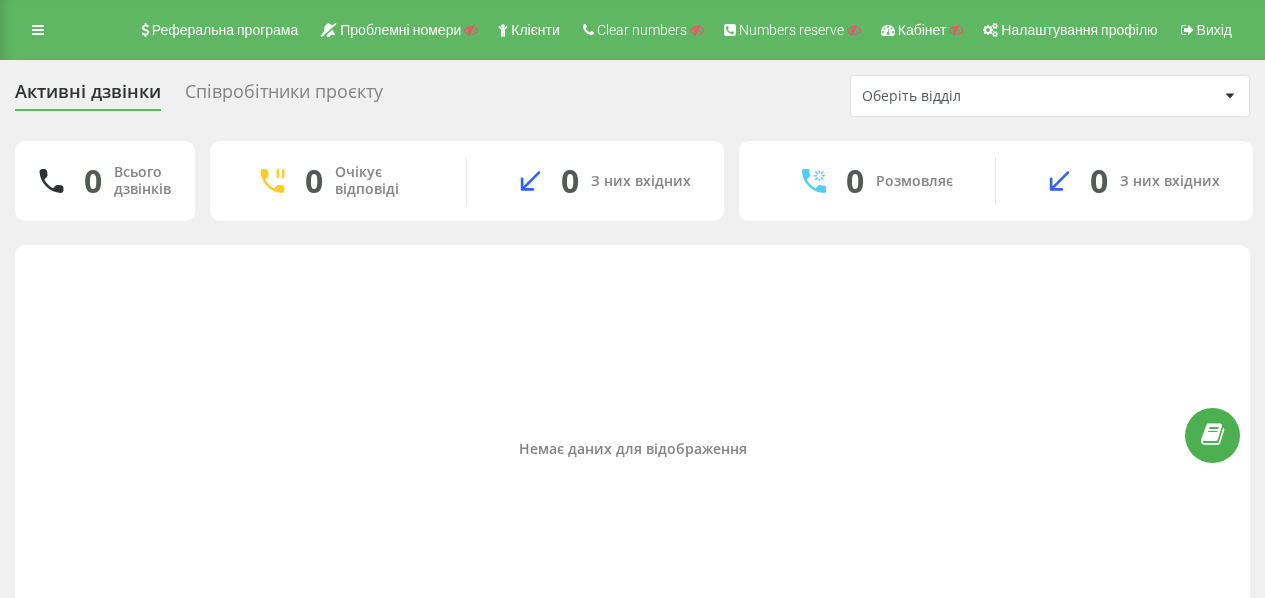 scroll, scrollTop: 0, scrollLeft: 0, axis: both 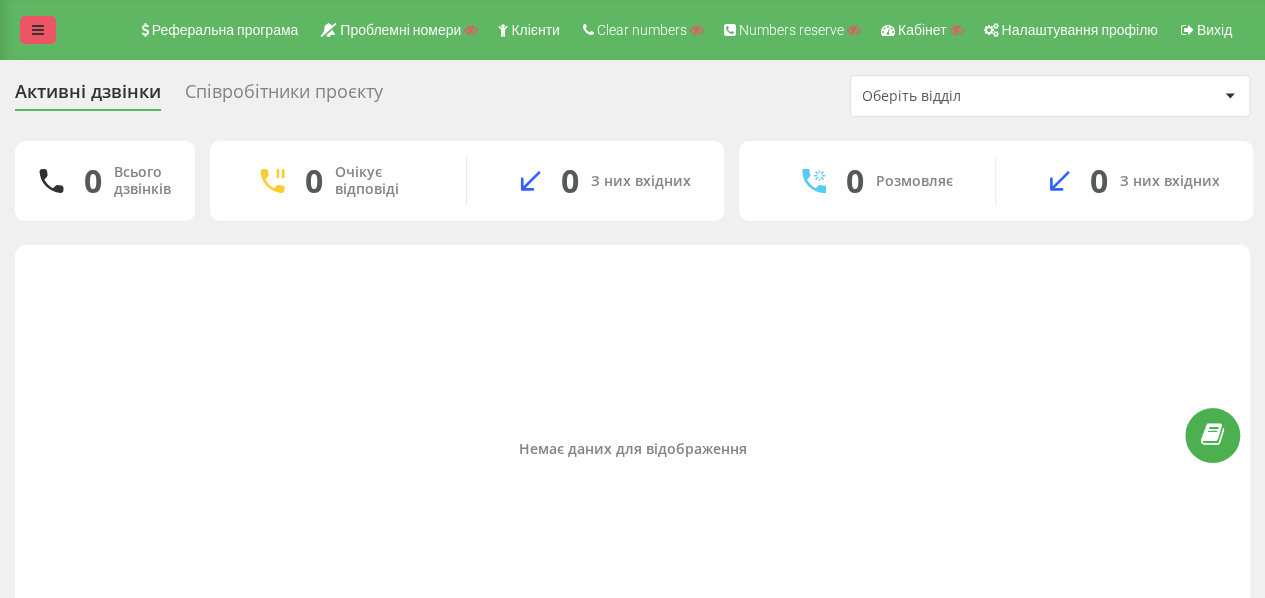click at bounding box center [38, 30] 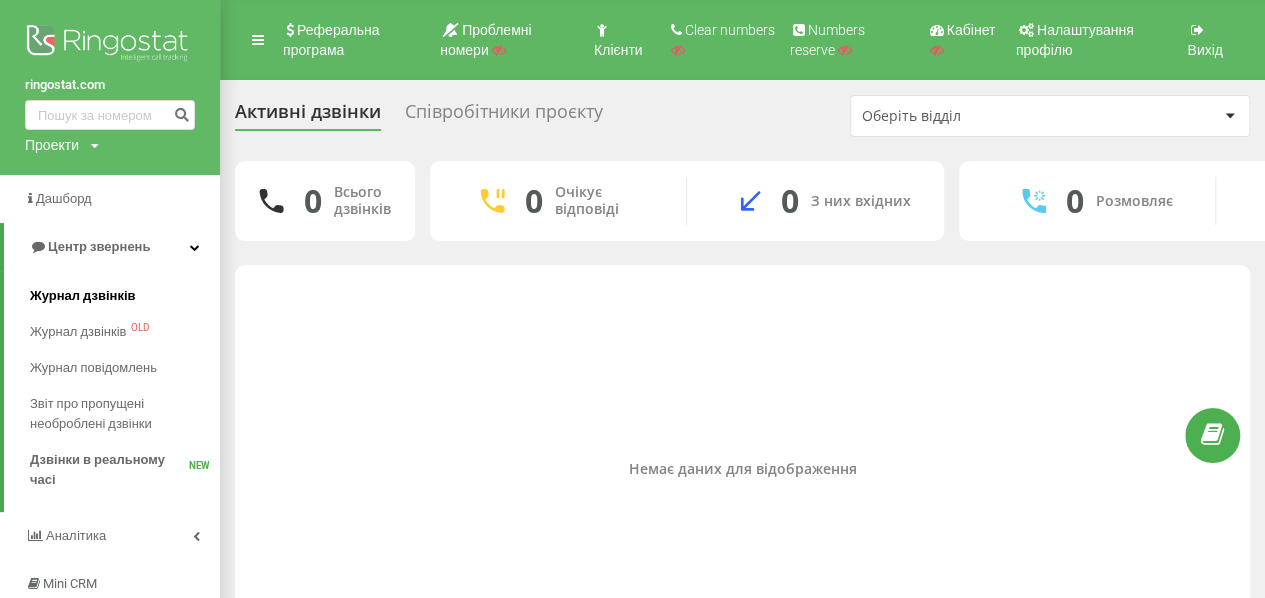 click on "Журнал дзвінків" at bounding box center [83, 296] 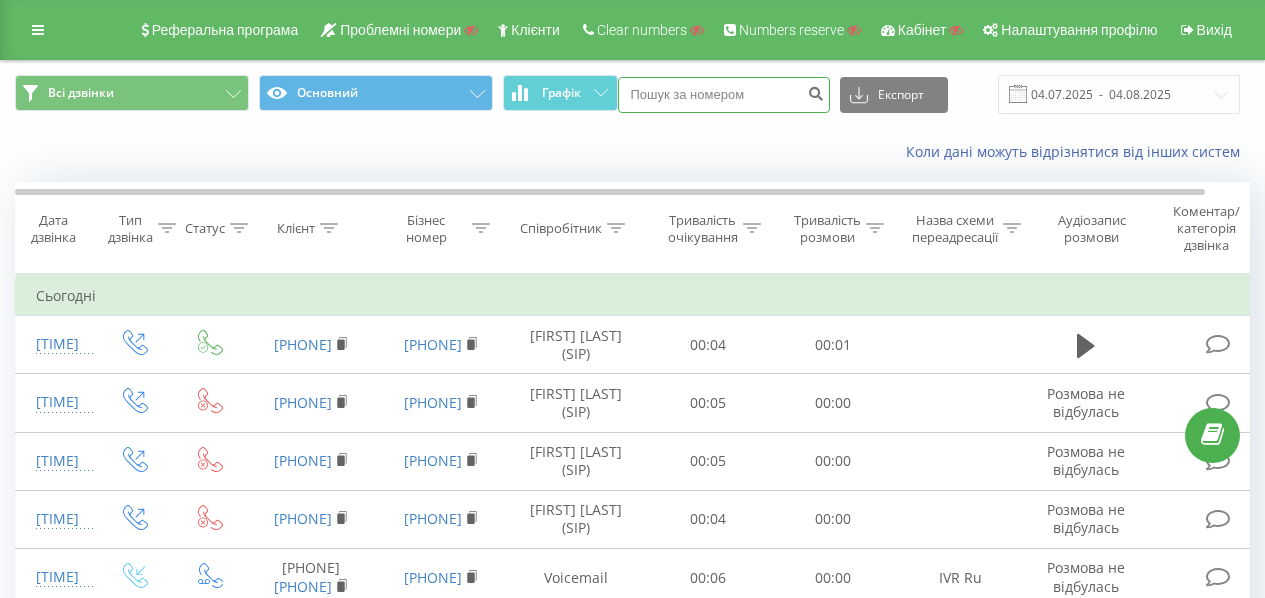 scroll, scrollTop: 0, scrollLeft: 0, axis: both 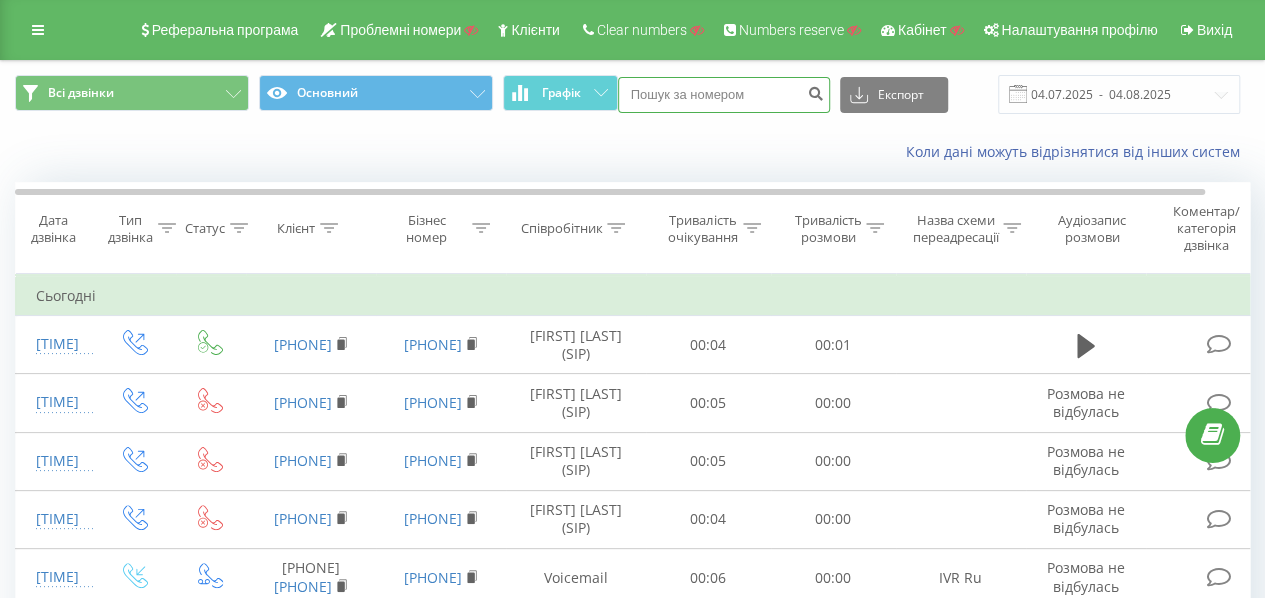 click at bounding box center [724, 95] 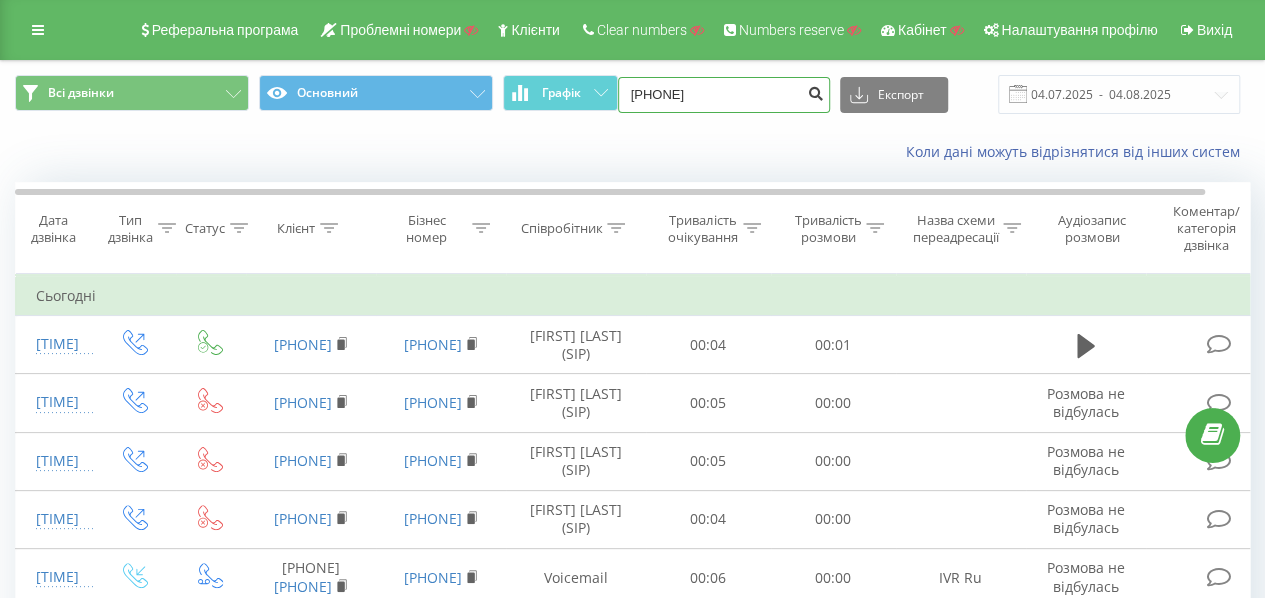 type on "[PHONE]" 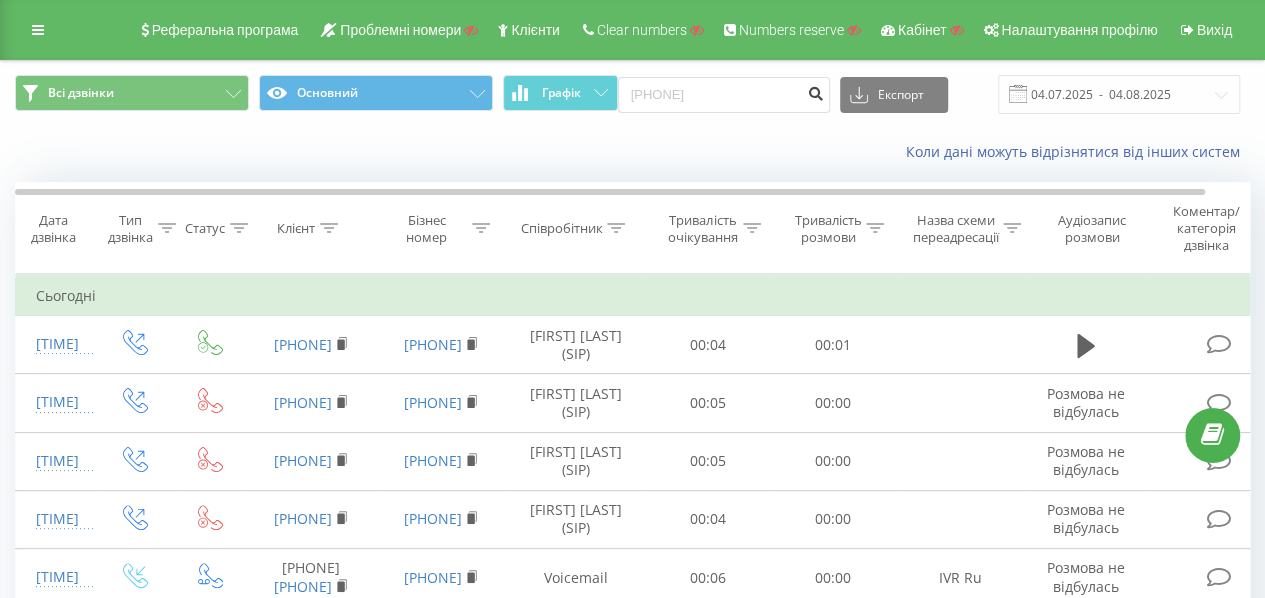 click at bounding box center (816, 91) 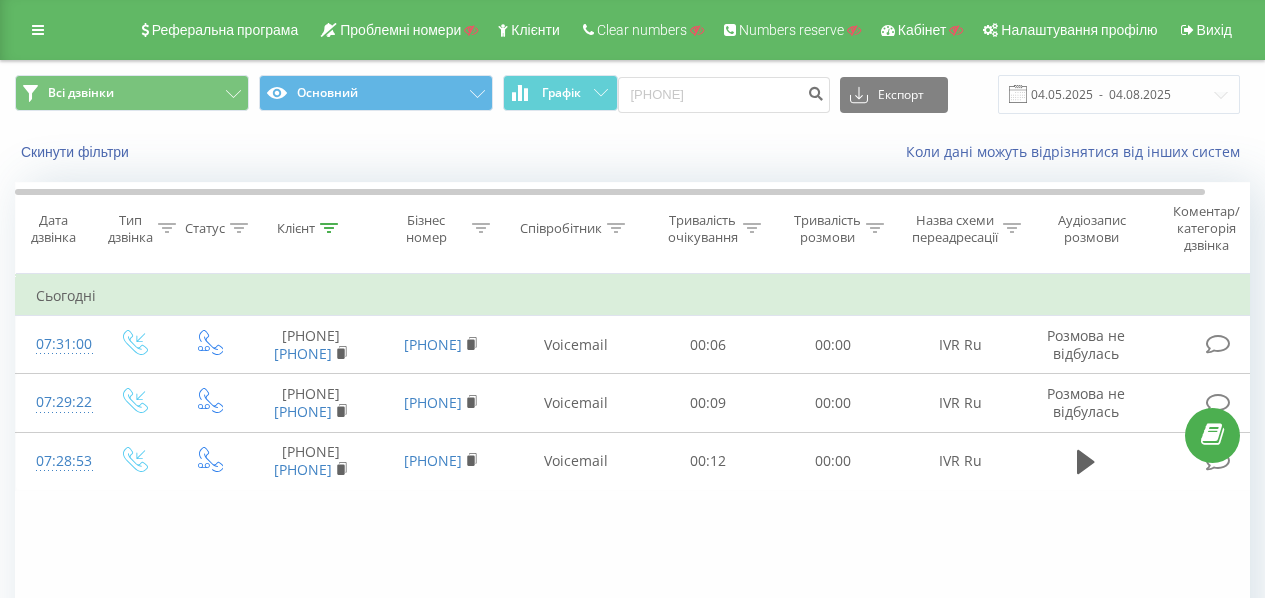 scroll, scrollTop: 0, scrollLeft: 0, axis: both 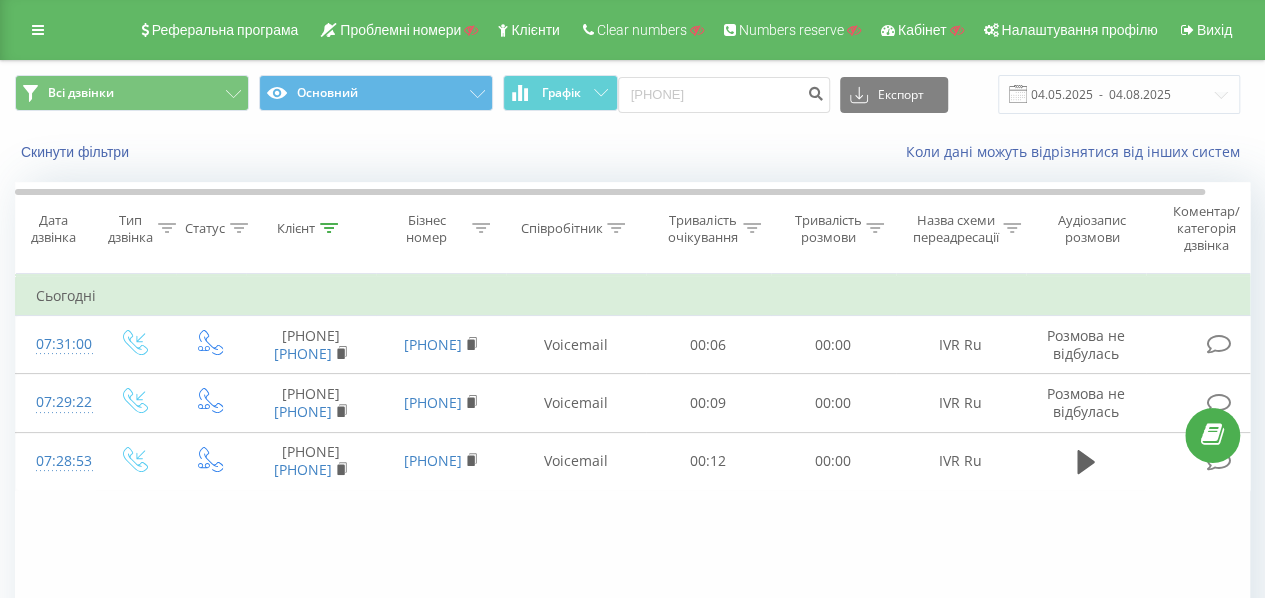drag, startPoint x: 39, startPoint y: 33, endPoint x: 56, endPoint y: 46, distance: 21.400934 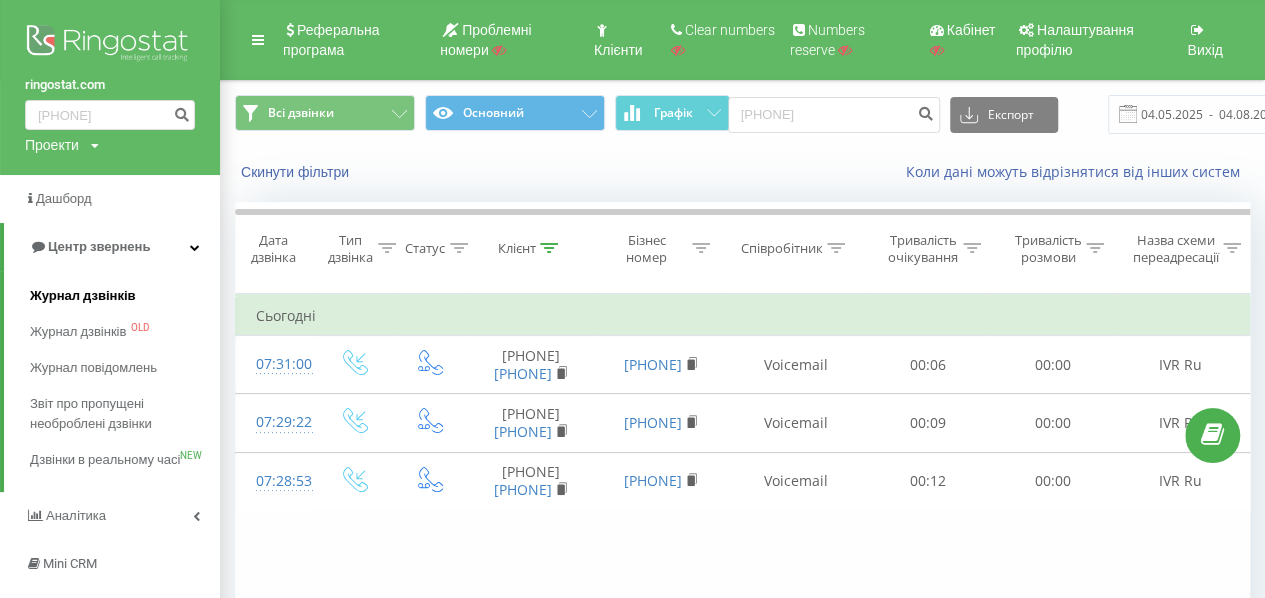 click on "Журнал дзвінків" at bounding box center [83, 296] 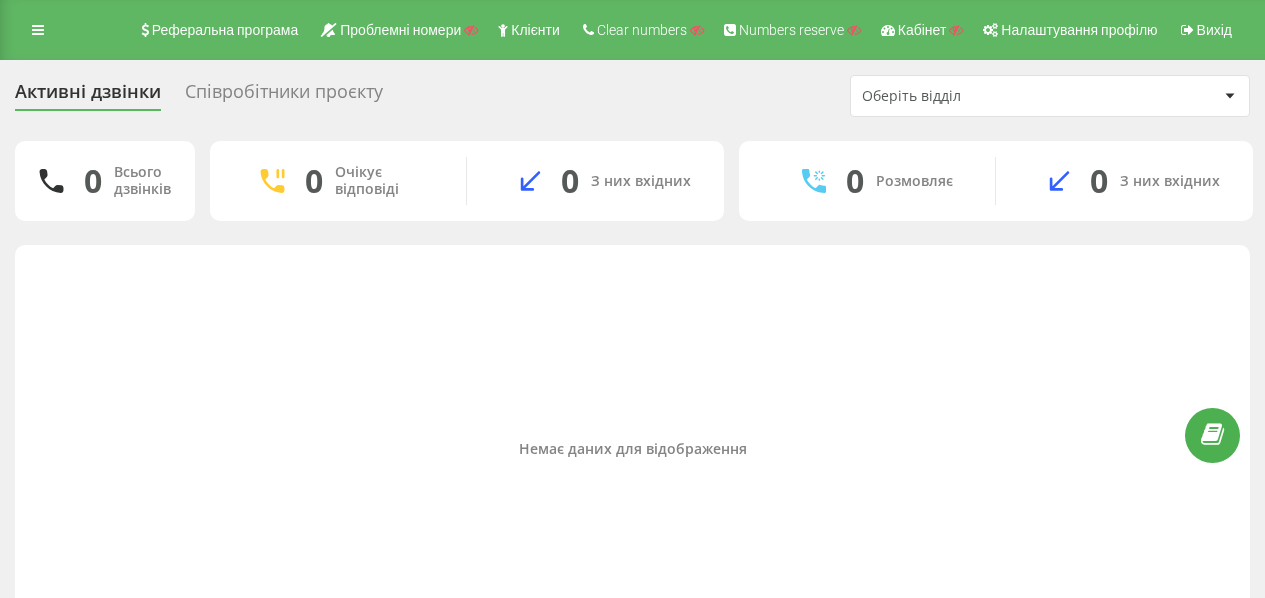 scroll, scrollTop: 0, scrollLeft: 0, axis: both 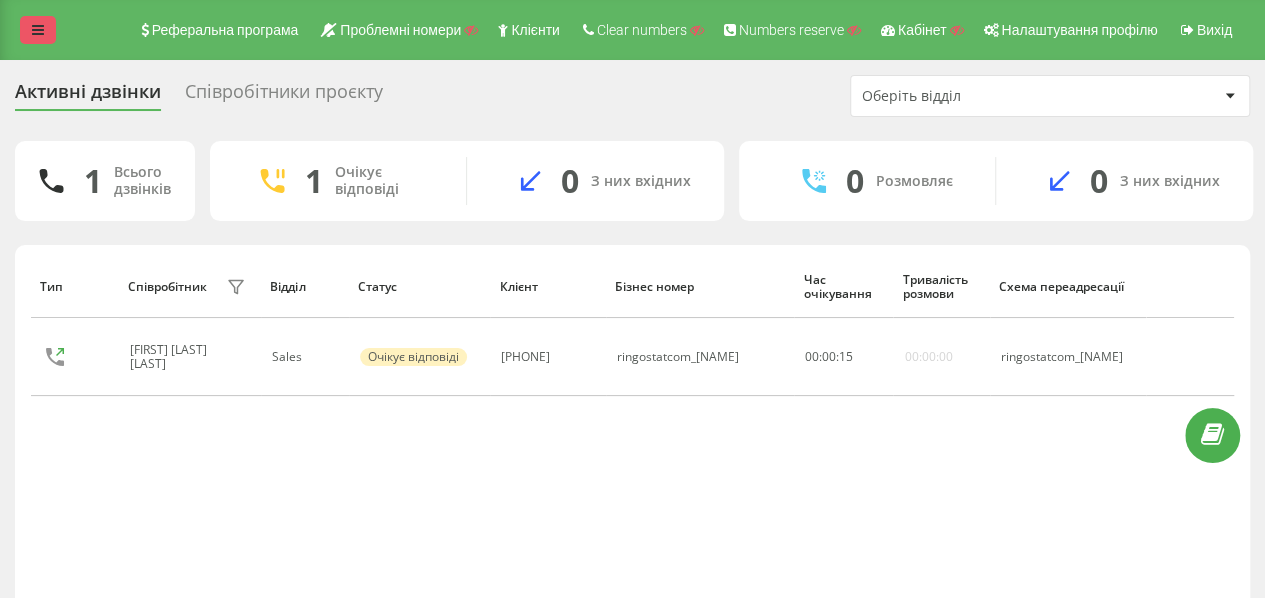 click at bounding box center (38, 30) 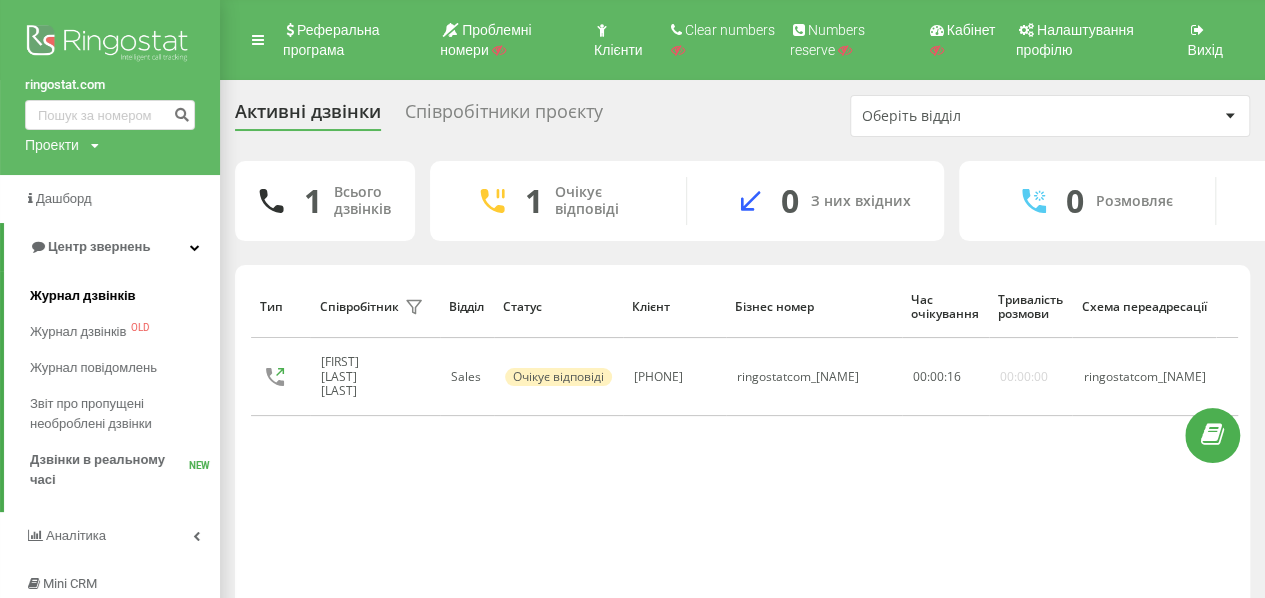click on "Журнал дзвінків" at bounding box center (125, 296) 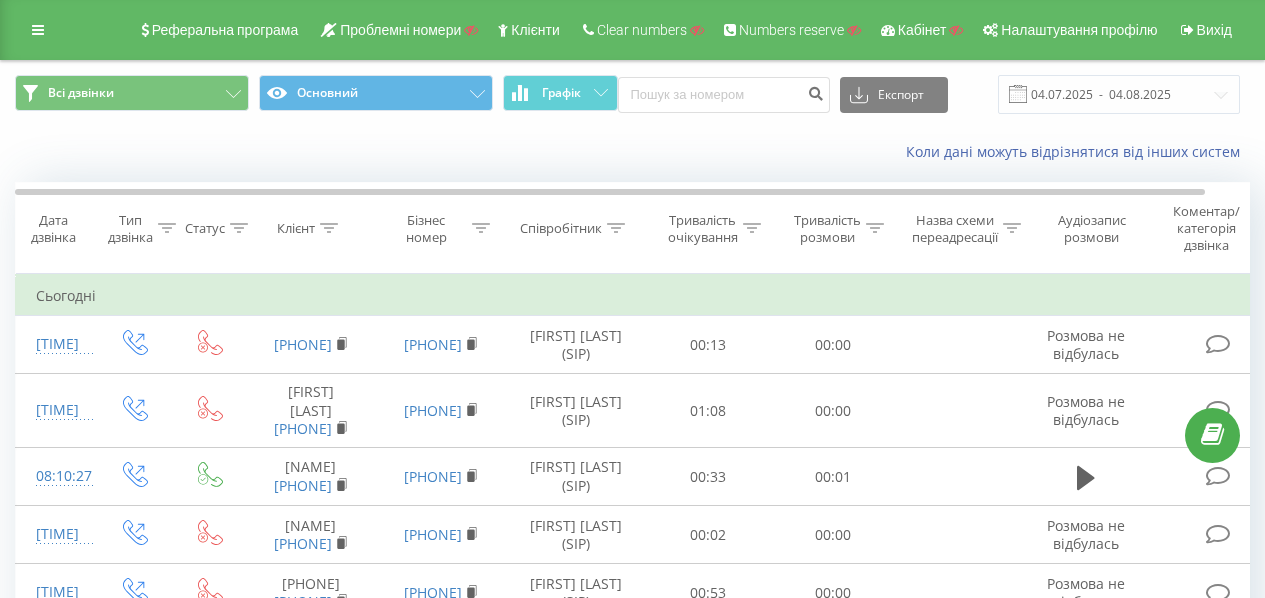 scroll, scrollTop: 0, scrollLeft: 0, axis: both 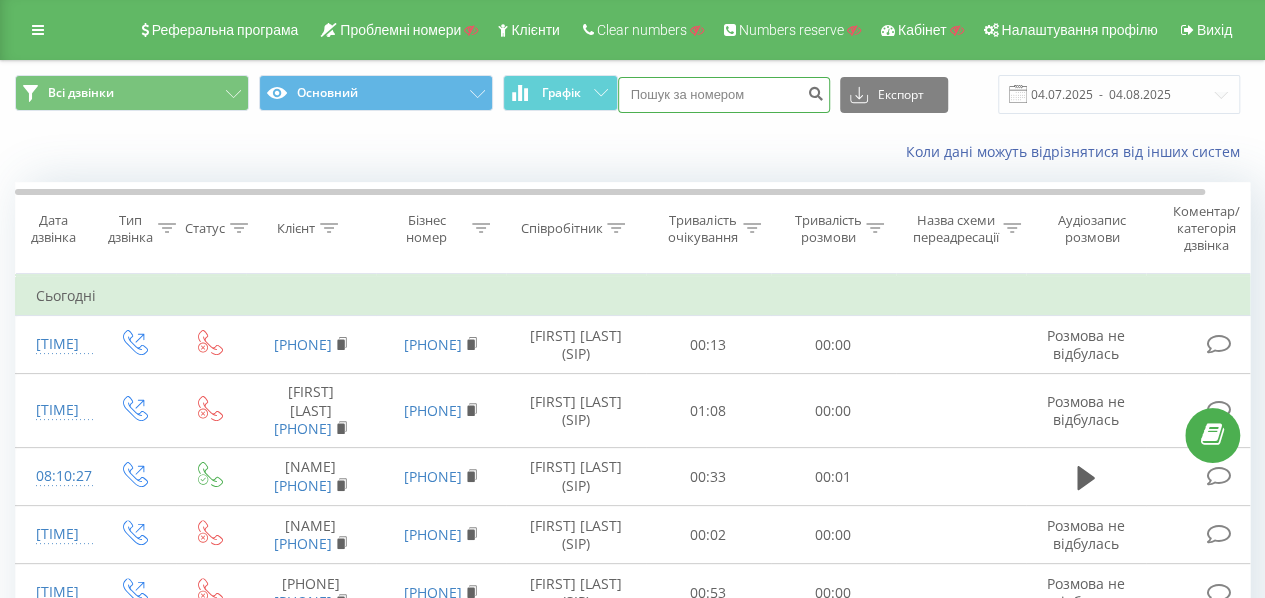 click at bounding box center [724, 95] 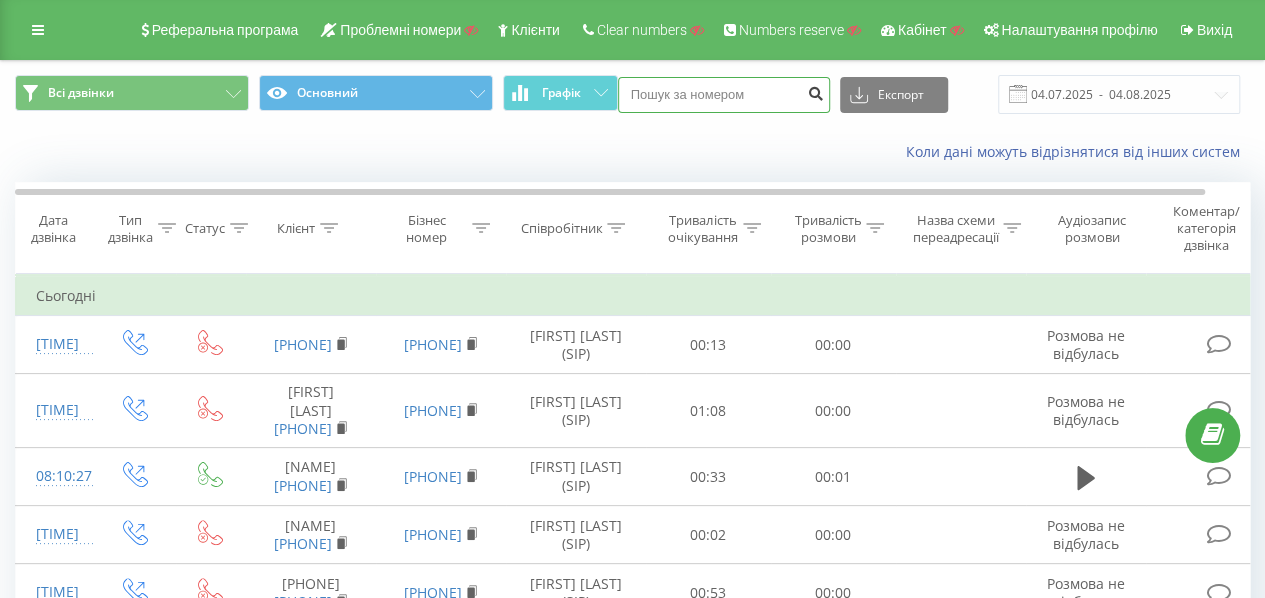 paste on "[PHONE]" 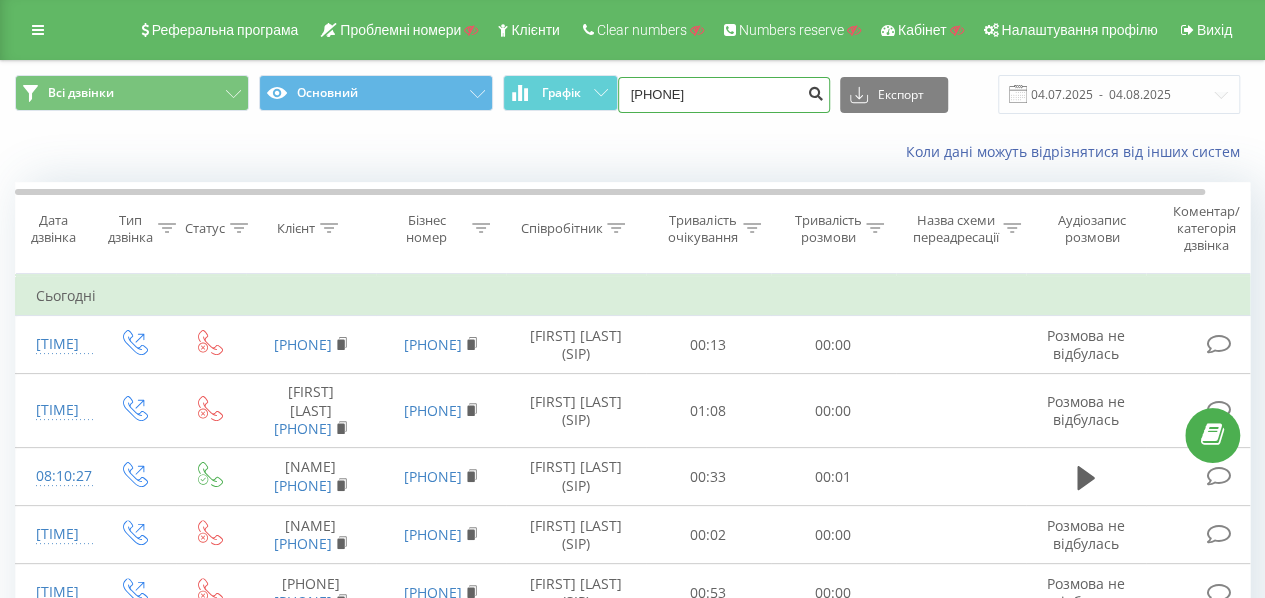 type on "[PHONE]" 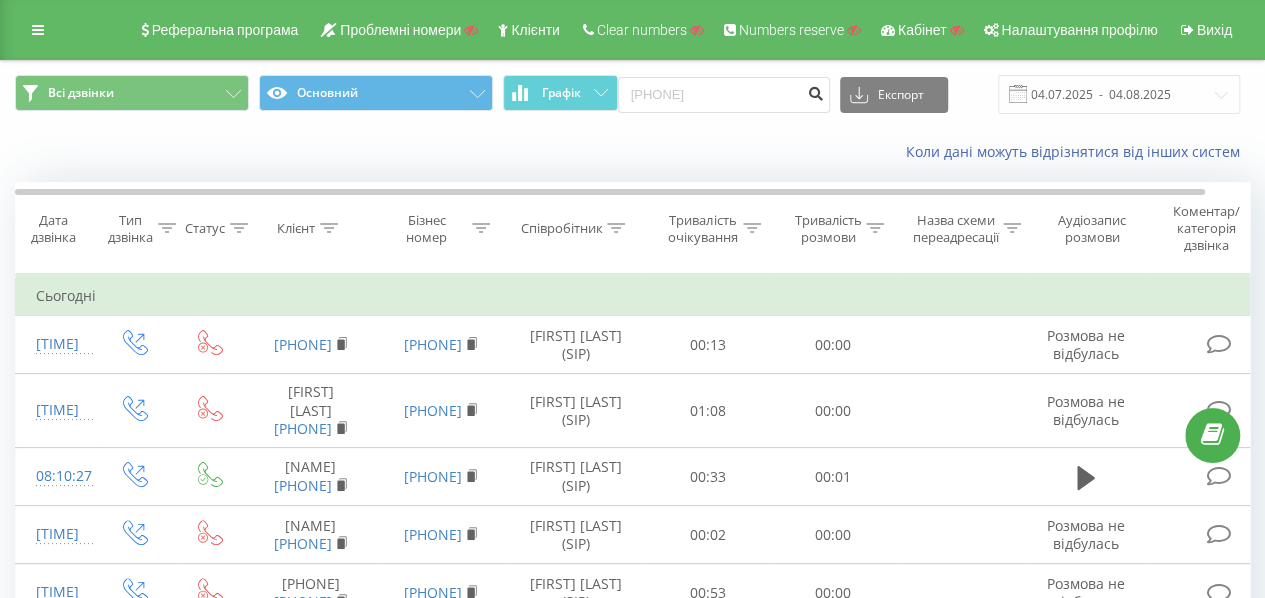 click at bounding box center (816, 91) 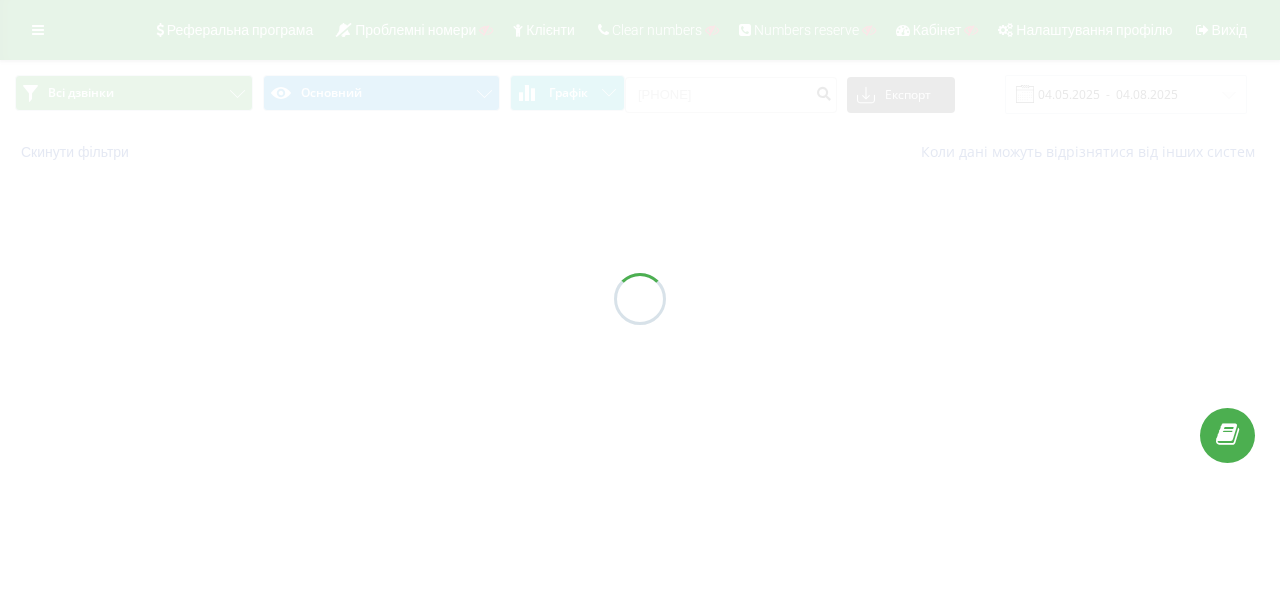 scroll, scrollTop: 0, scrollLeft: 0, axis: both 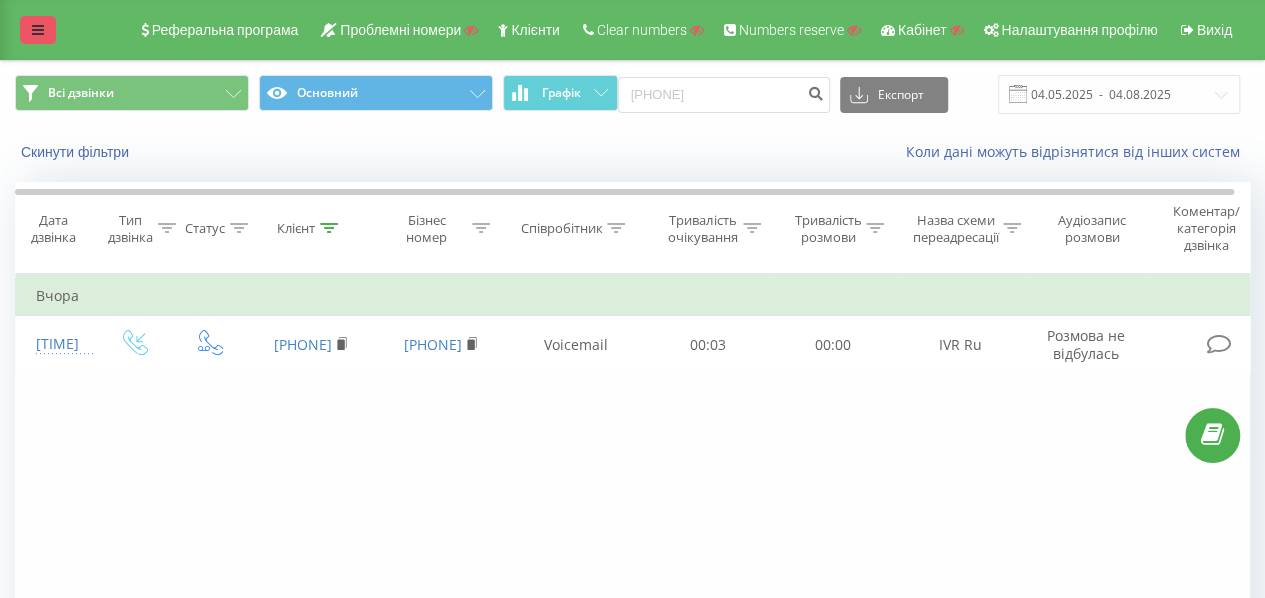 click at bounding box center (38, 30) 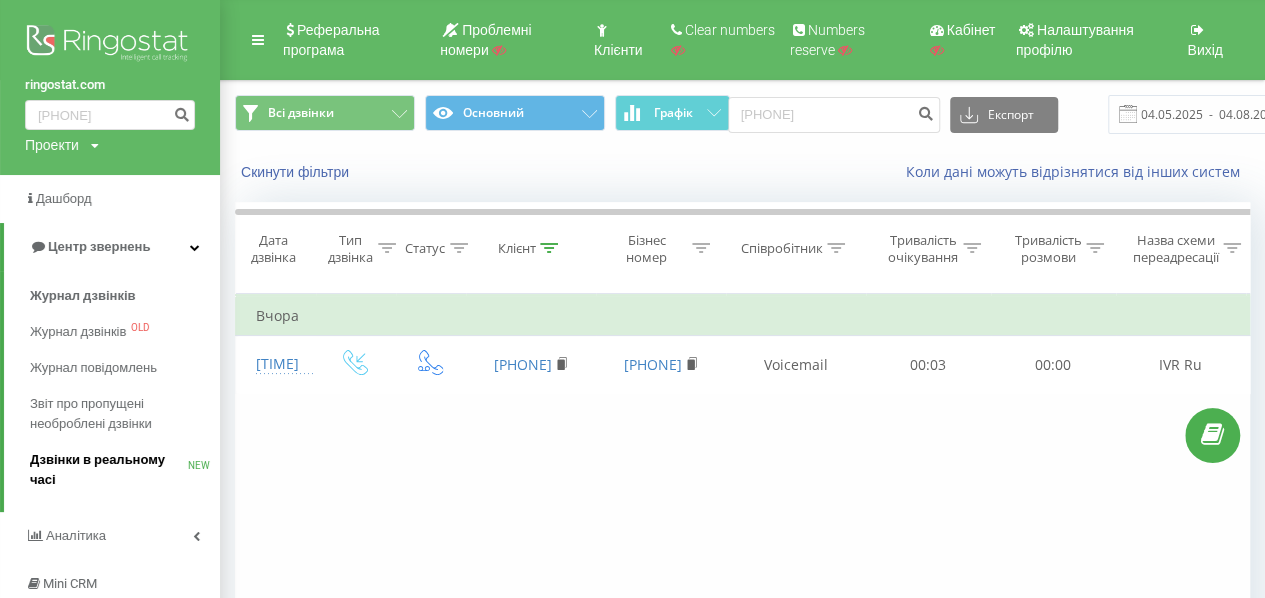 click on "Дзвінки в реальному часі" at bounding box center [109, 470] 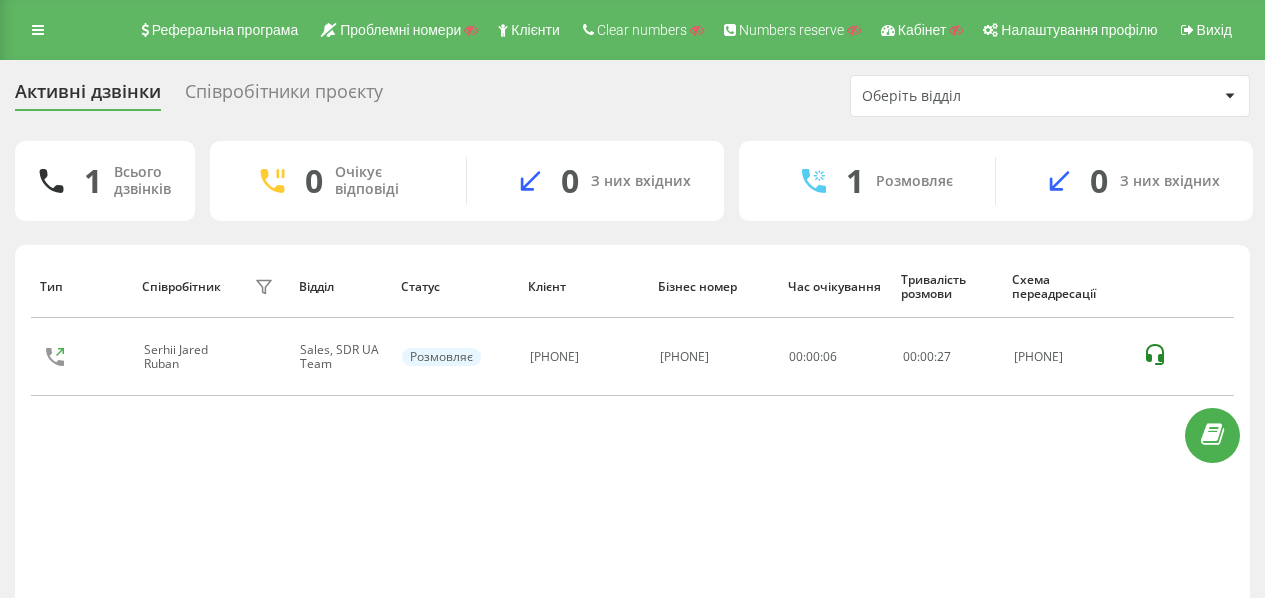 scroll, scrollTop: 0, scrollLeft: 0, axis: both 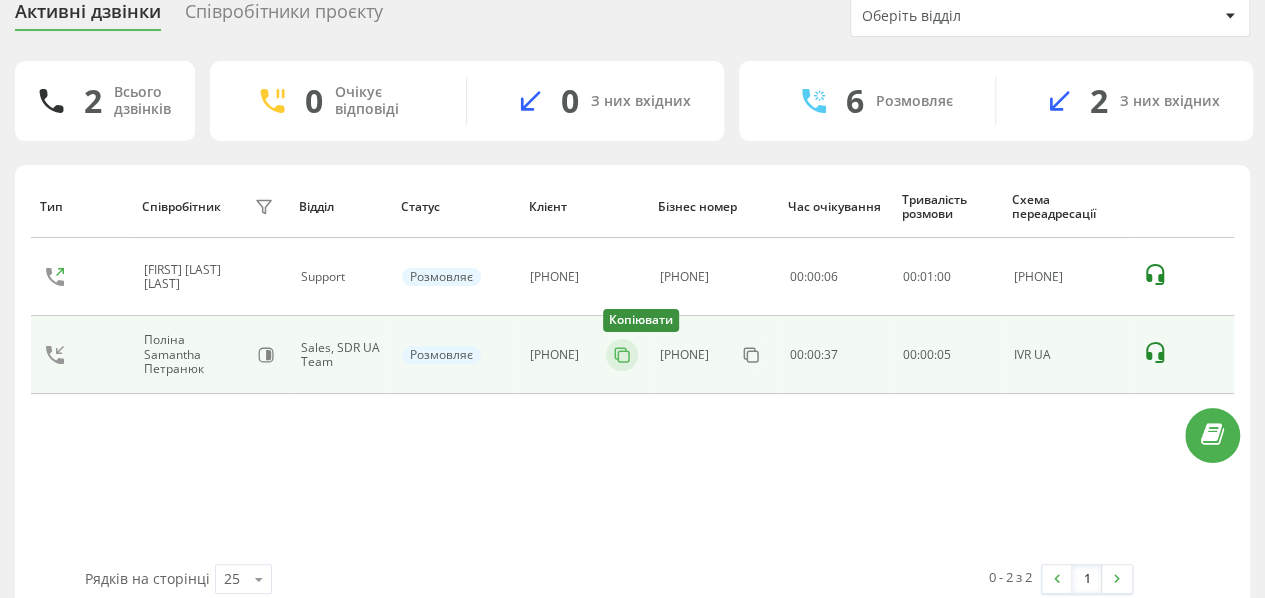 click 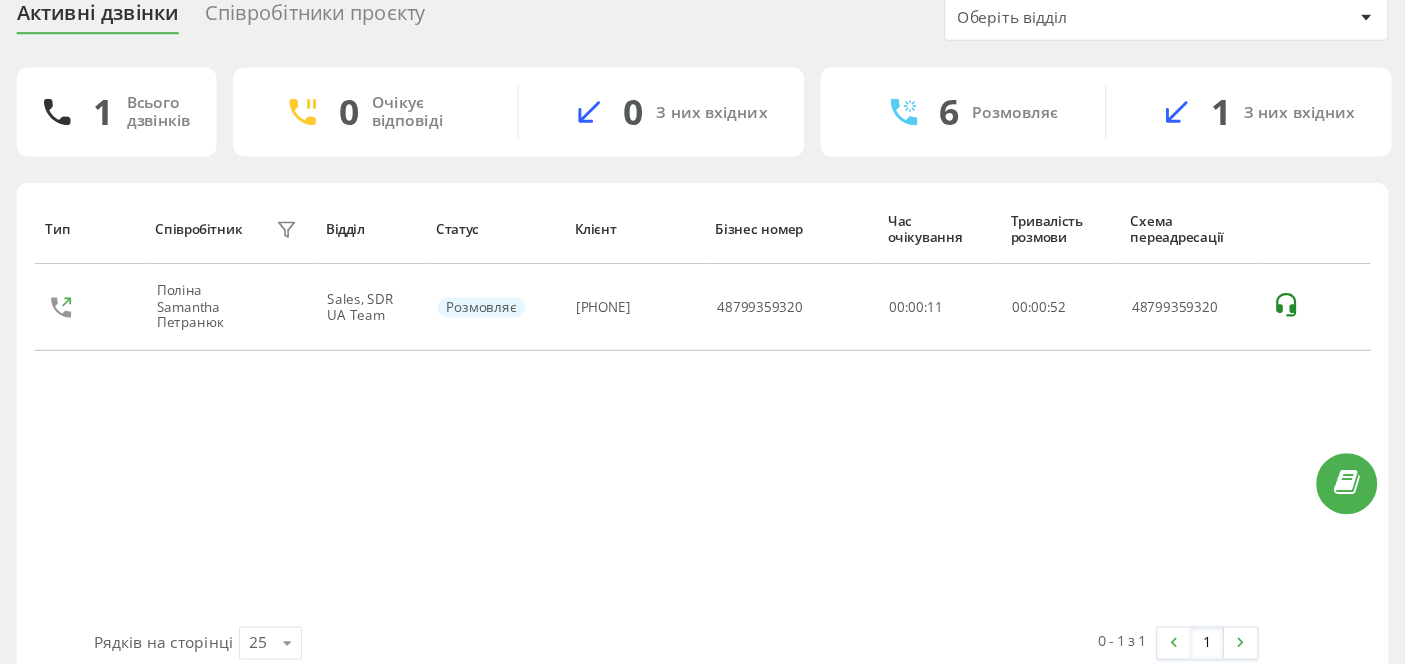 scroll, scrollTop: 0, scrollLeft: 0, axis: both 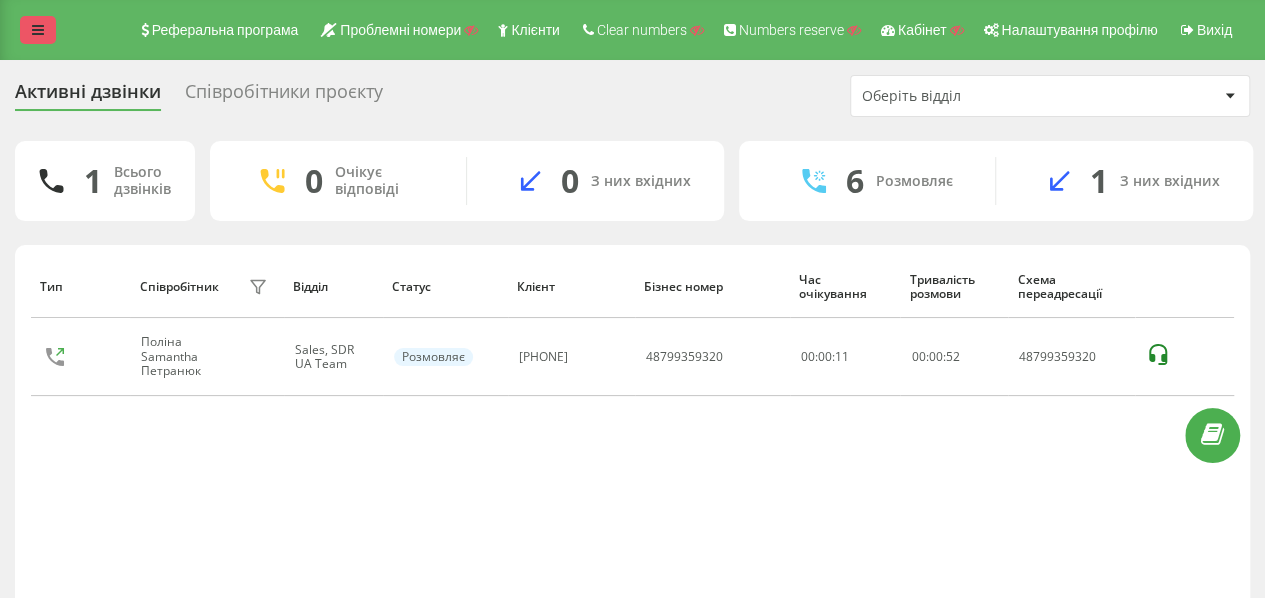 click on "Реферальна програма Проблемні номери Клієнти Clear numbers Numbers reserve Кабінет Налаштування профілю Вихід" at bounding box center [632, 30] 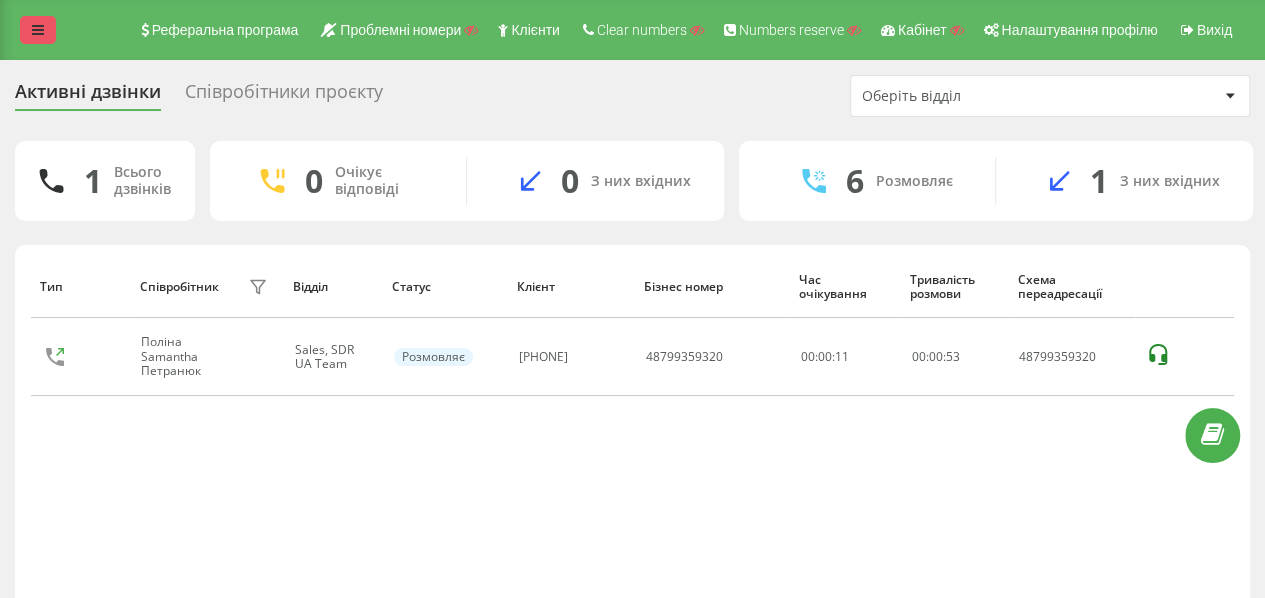 click at bounding box center [38, 30] 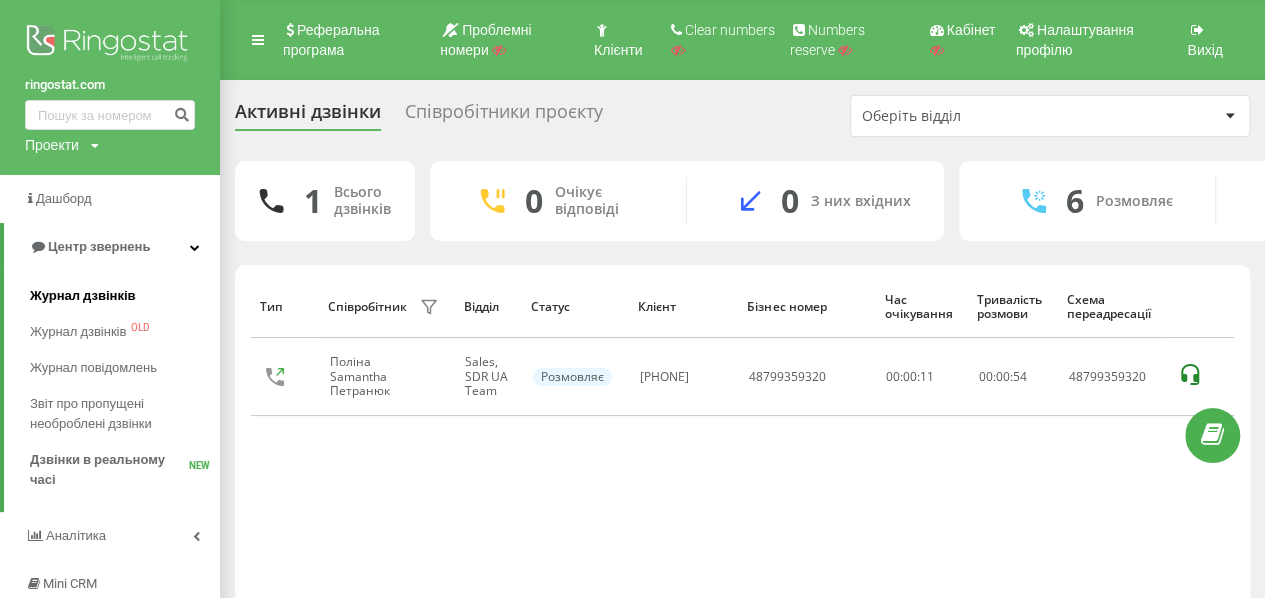 click on "Журнал дзвінків" at bounding box center [83, 296] 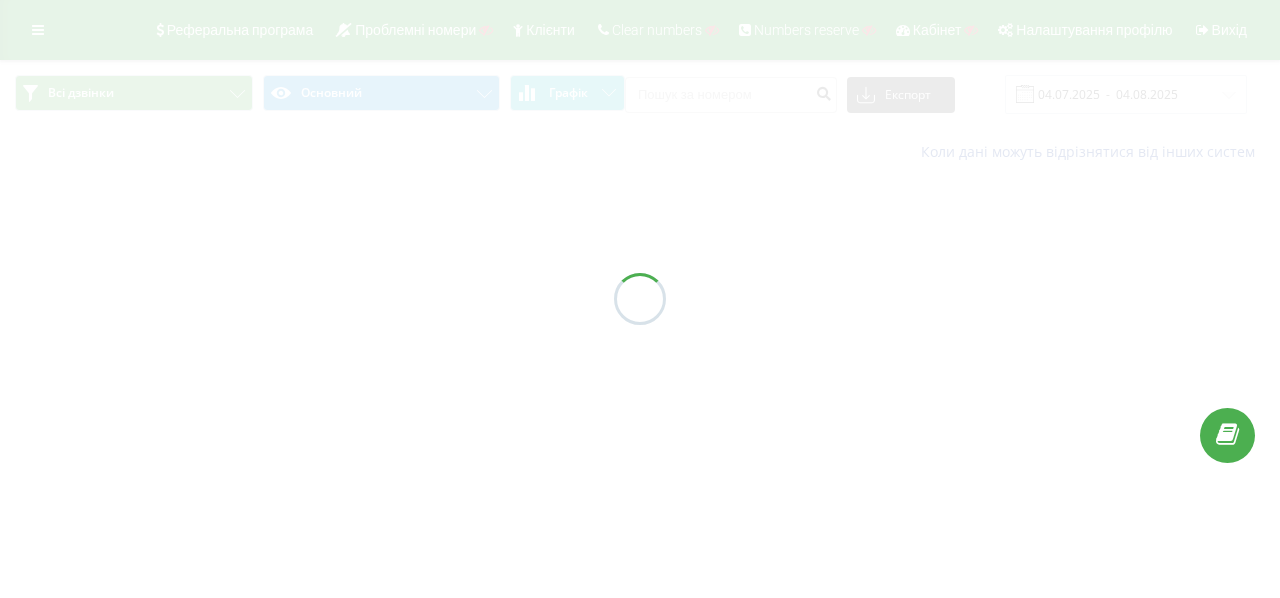 scroll, scrollTop: 0, scrollLeft: 0, axis: both 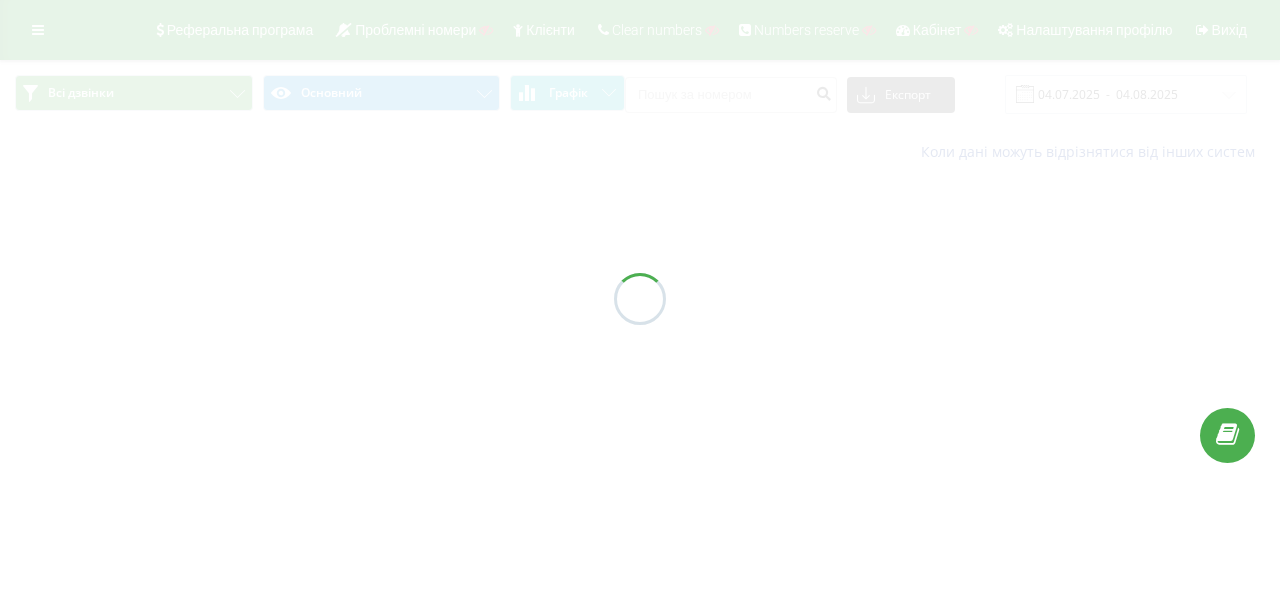 click at bounding box center [640, 299] 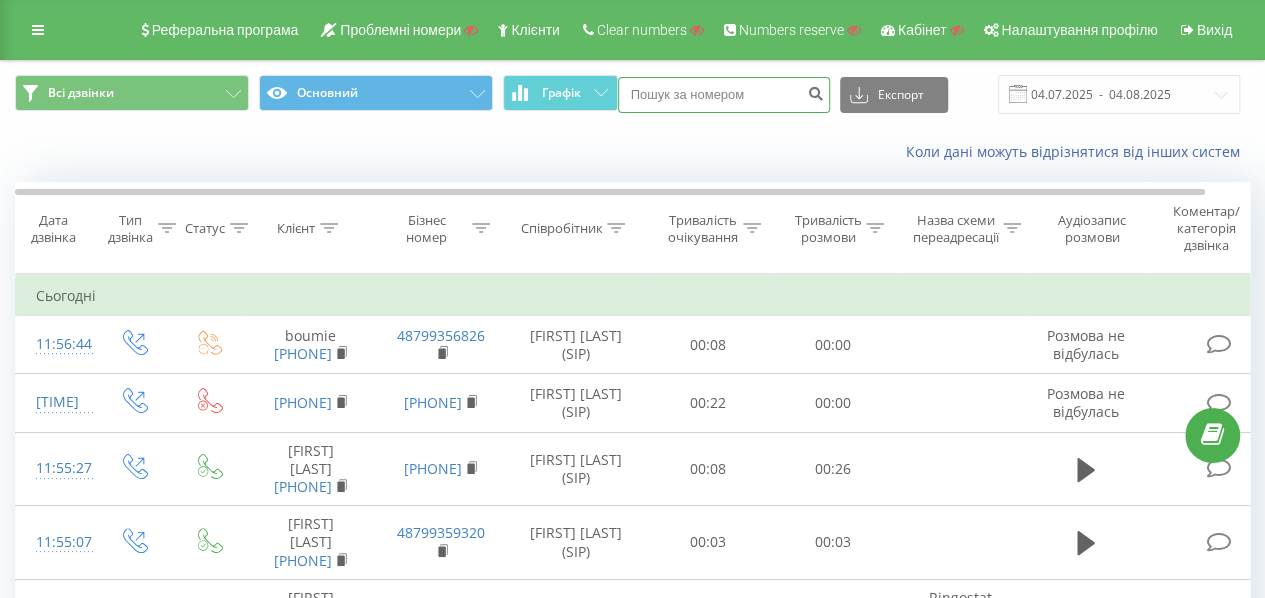 click at bounding box center (724, 95) 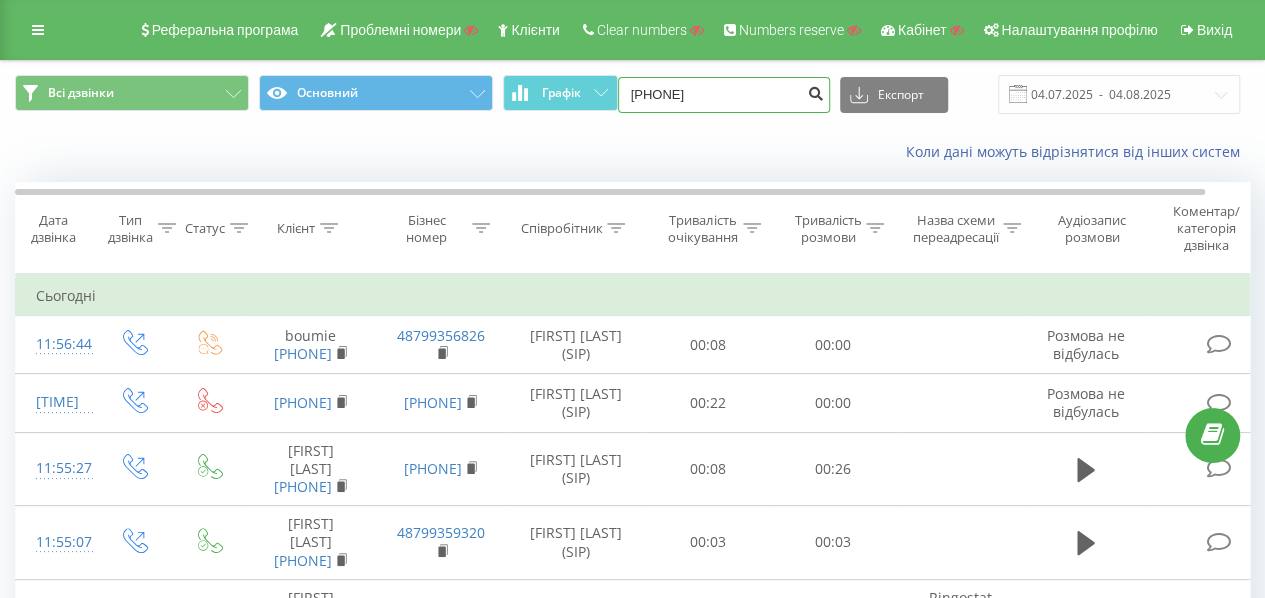 type on "380638351101" 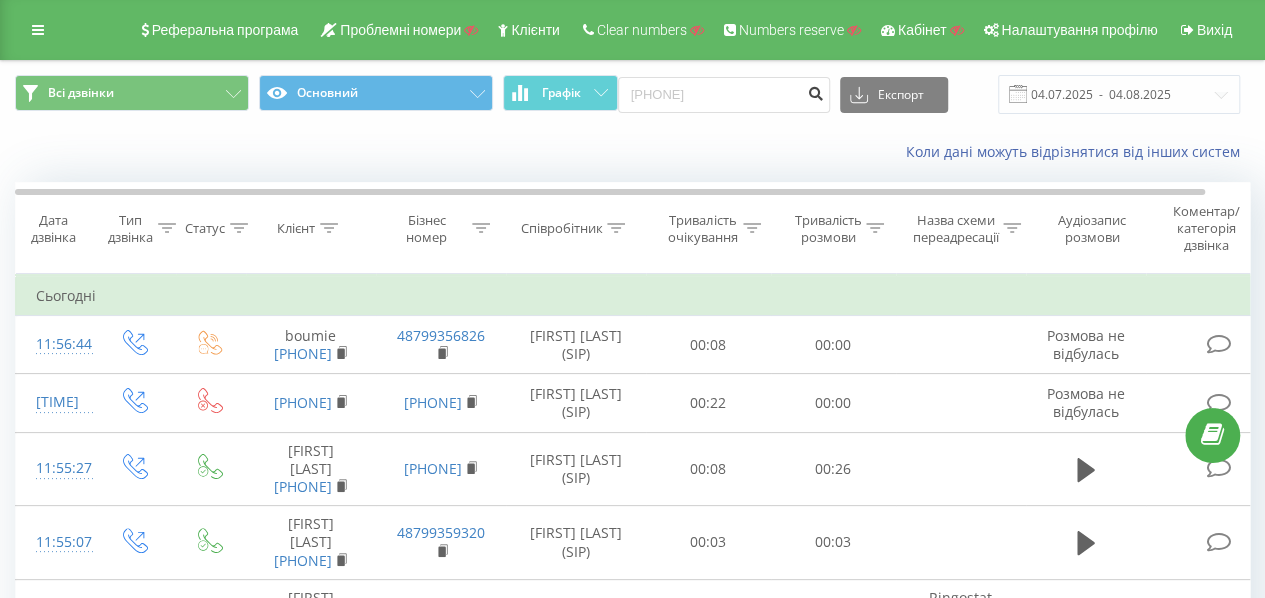 click at bounding box center [816, 91] 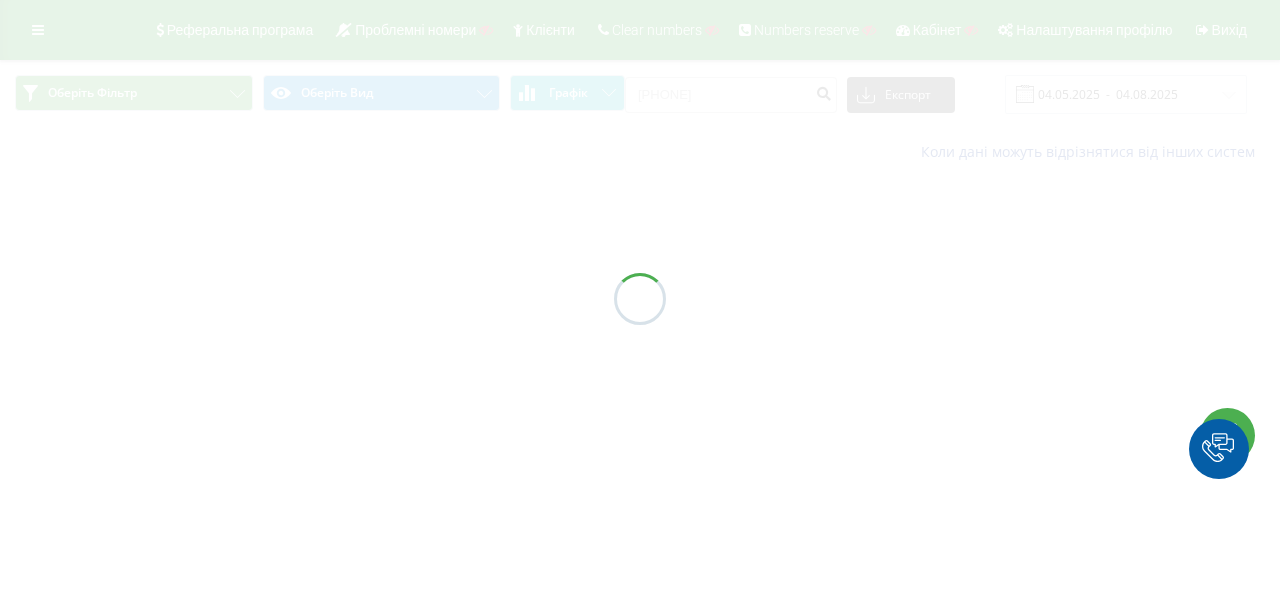 scroll, scrollTop: 0, scrollLeft: 0, axis: both 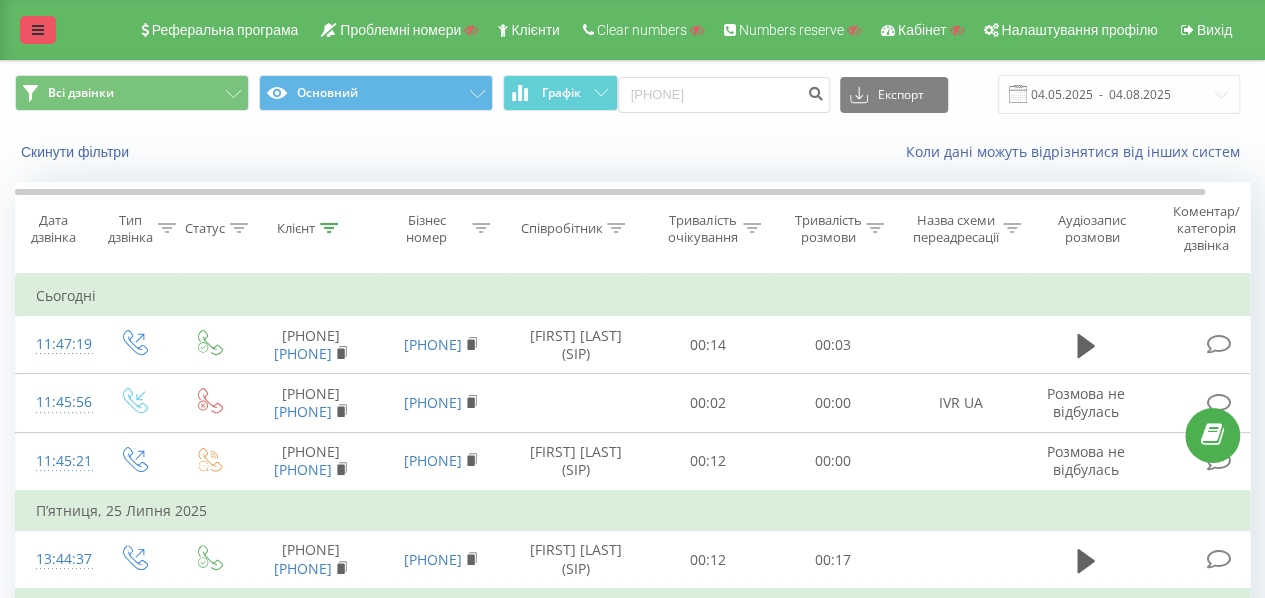 click at bounding box center (38, 30) 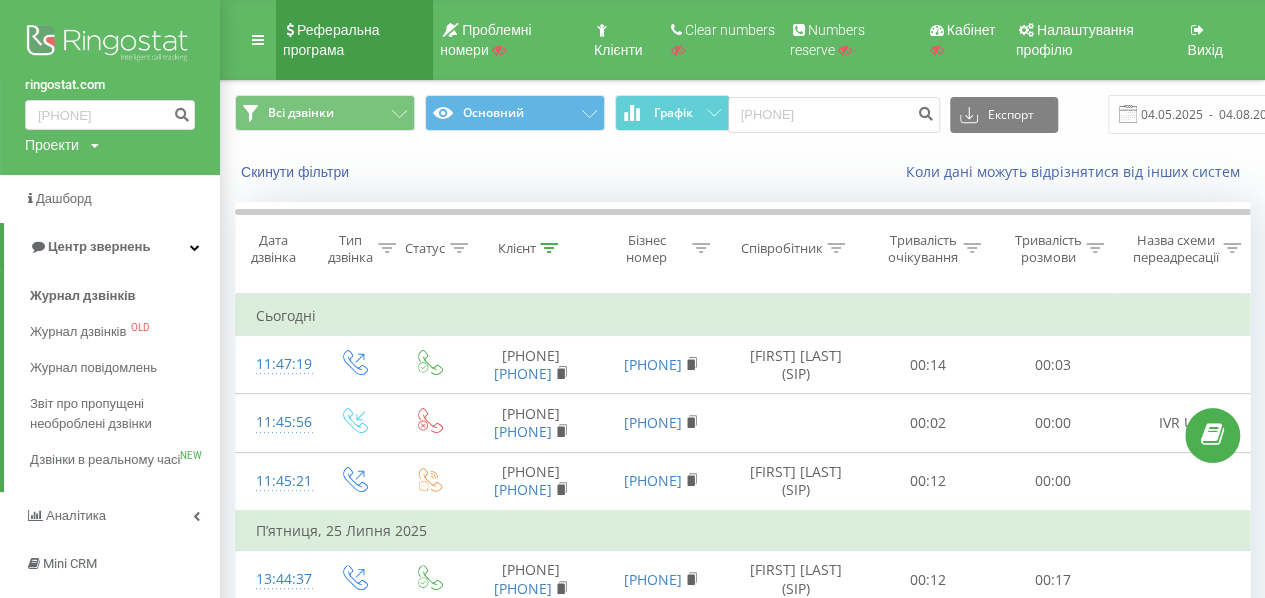 drag, startPoint x: 158, startPoint y: 461, endPoint x: 346, endPoint y: 28, distance: 472.0519 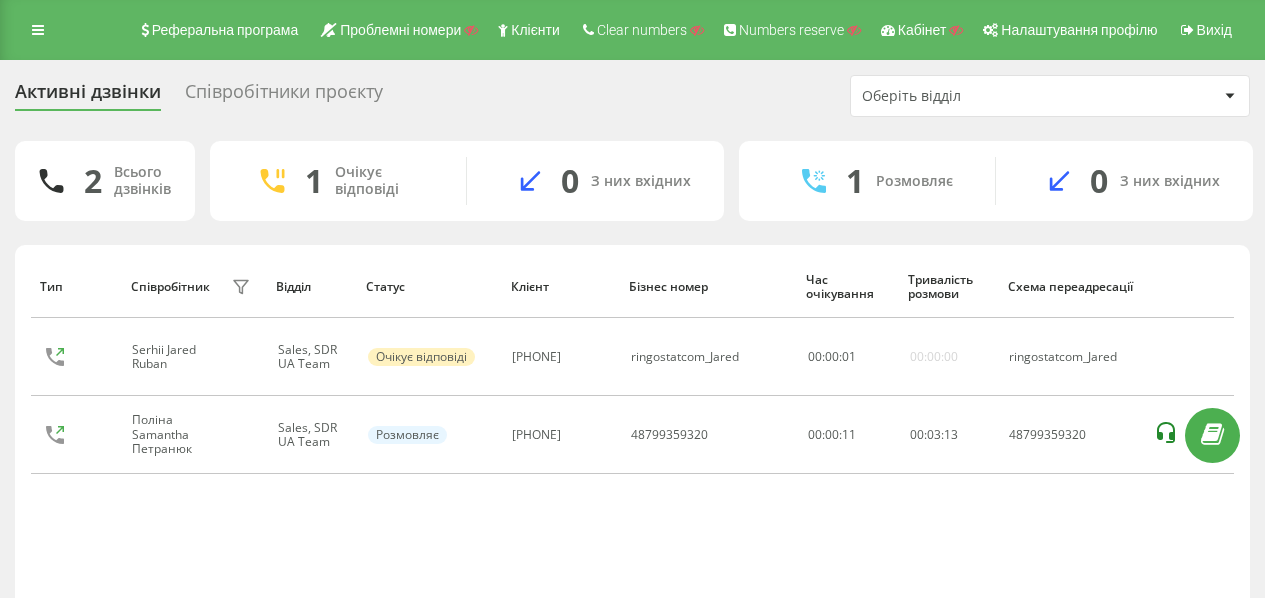 scroll, scrollTop: 0, scrollLeft: 0, axis: both 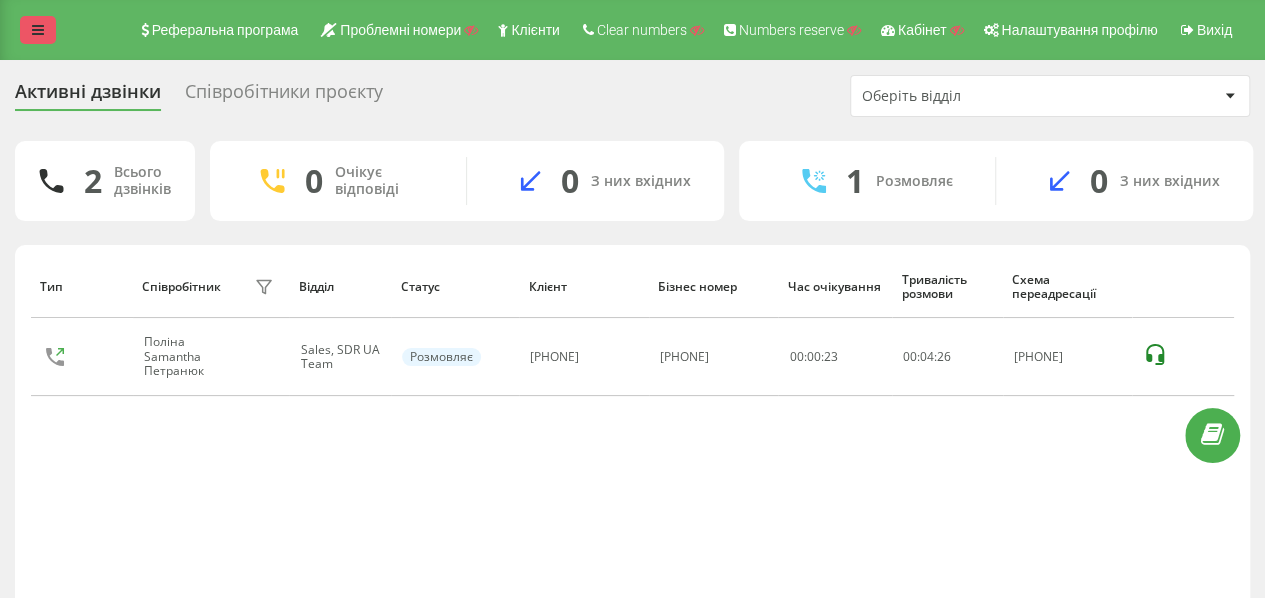 click at bounding box center (38, 30) 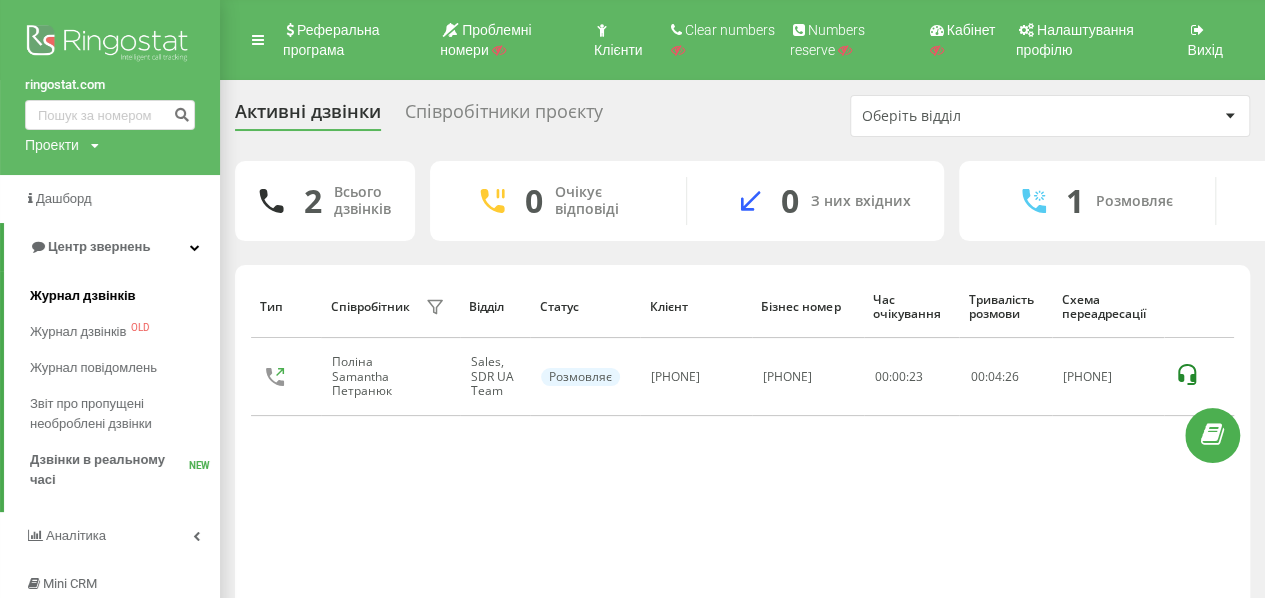 click on "Журнал дзвінків" at bounding box center (83, 296) 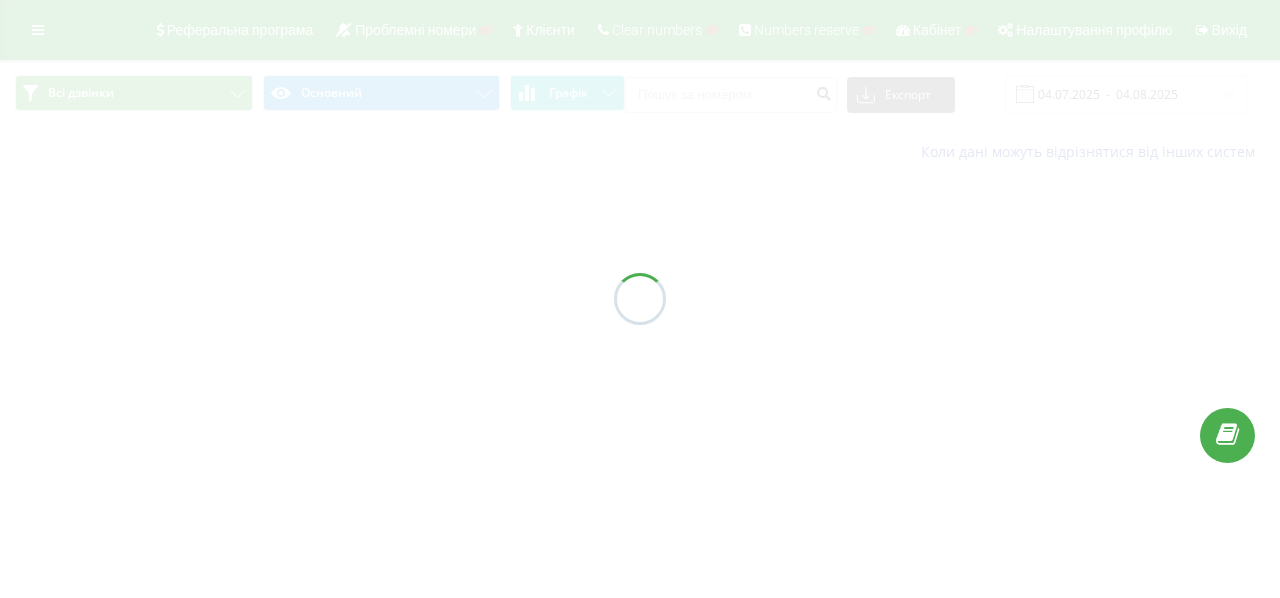 scroll, scrollTop: 0, scrollLeft: 0, axis: both 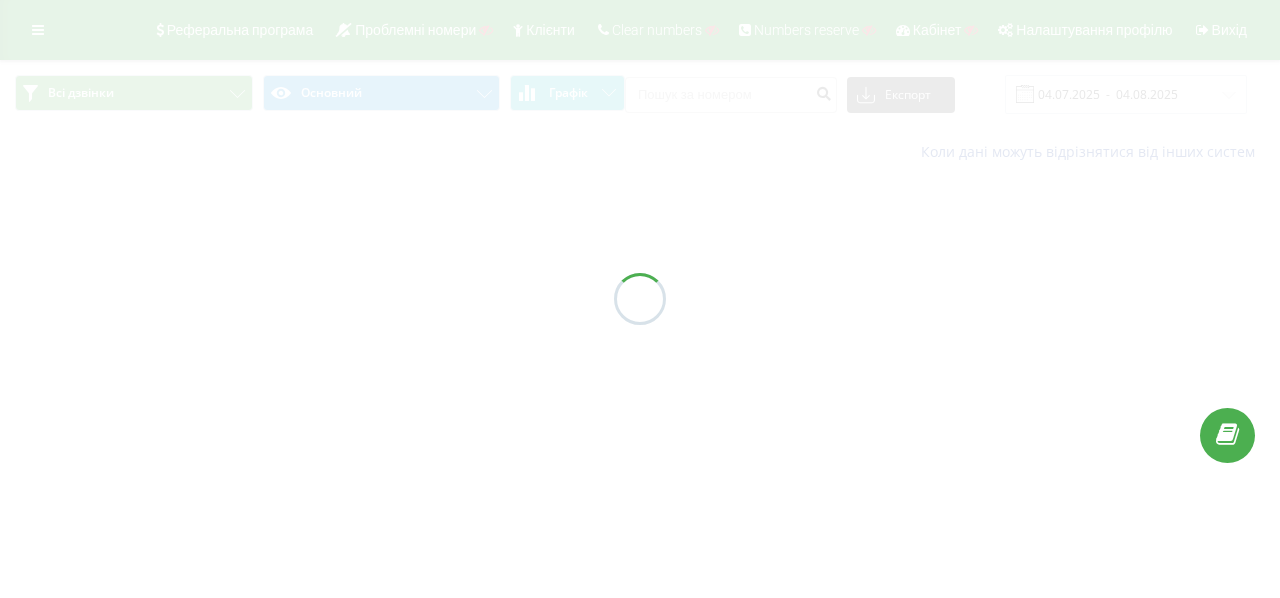 click at bounding box center (640, 299) 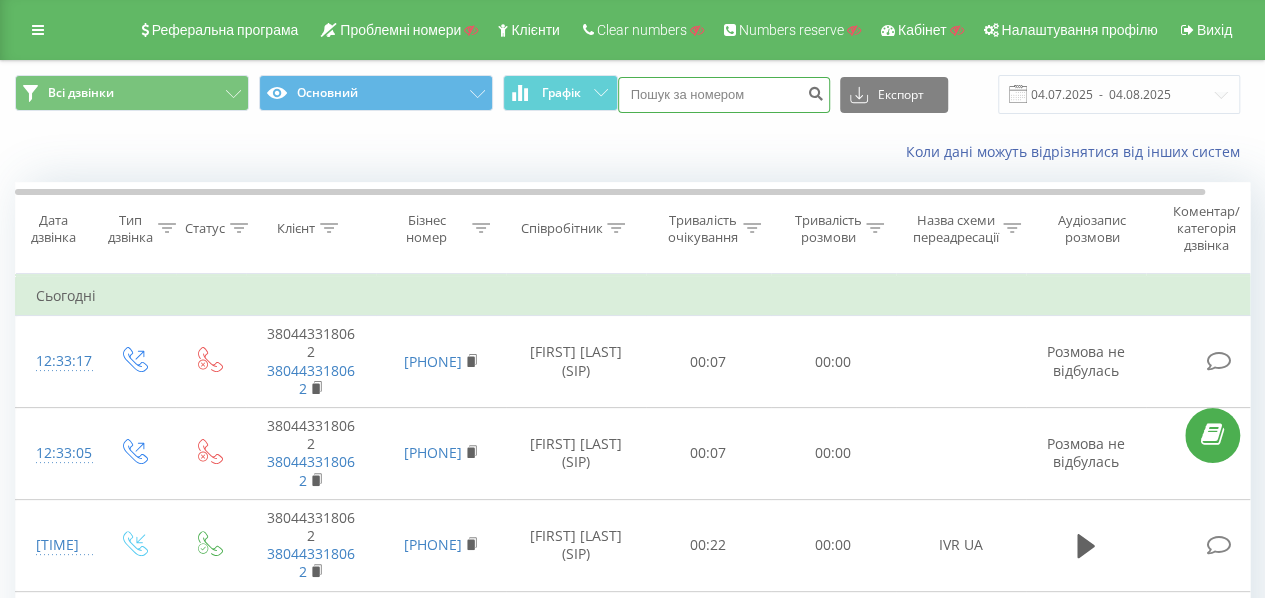 click at bounding box center [724, 95] 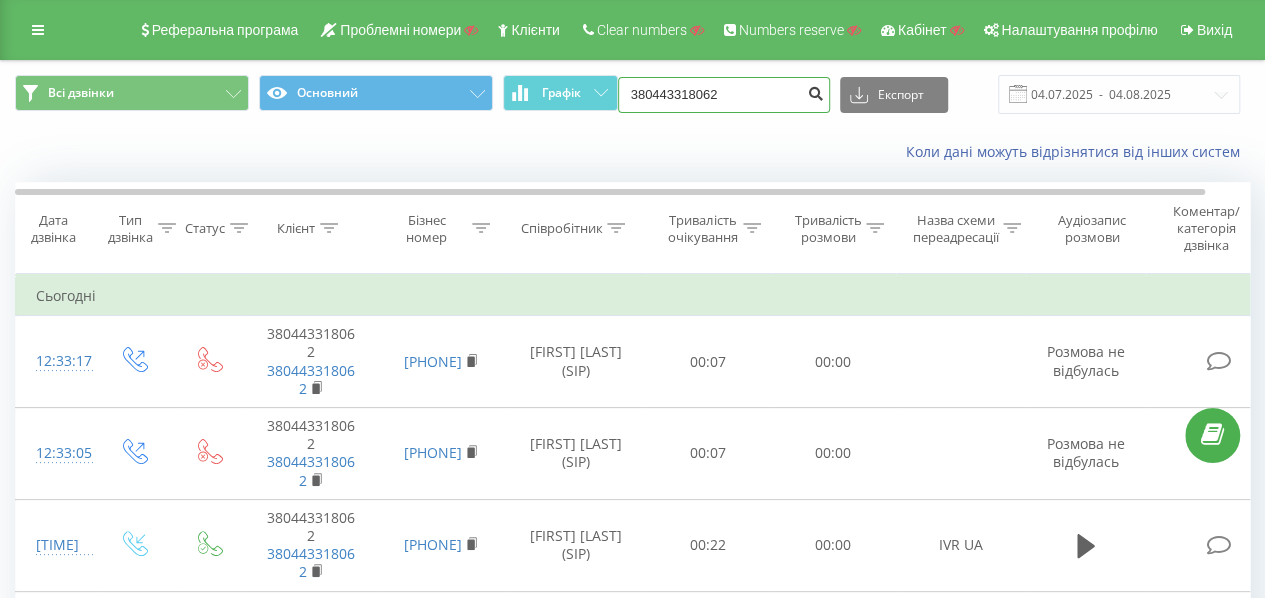 type on "380443318062" 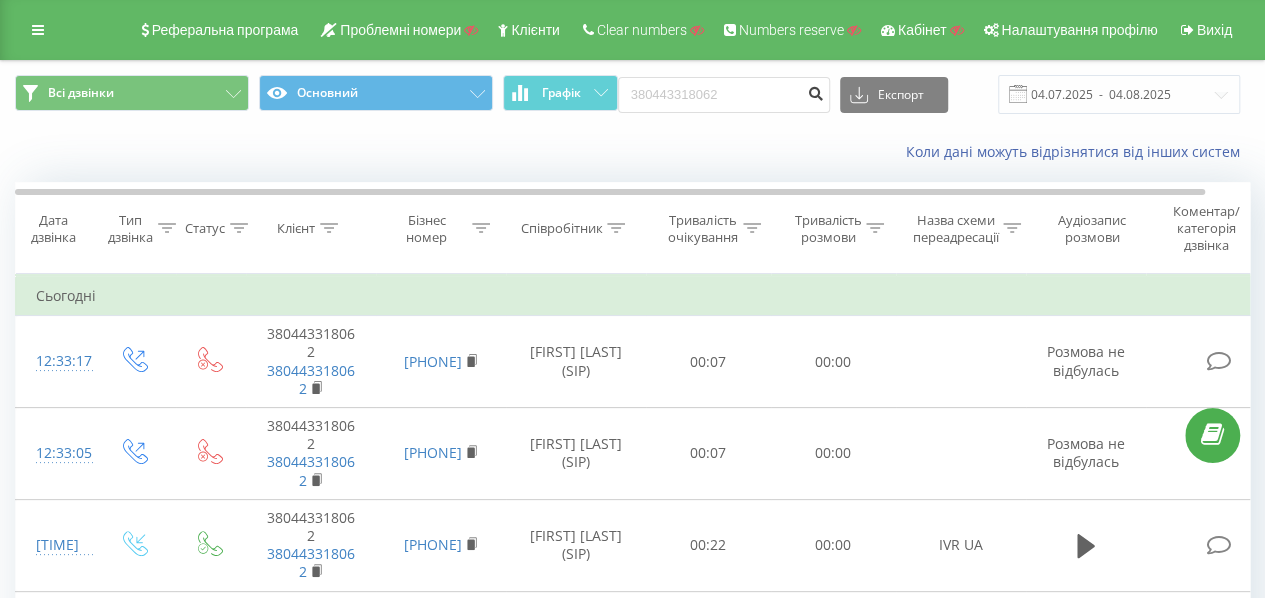 click at bounding box center [816, 95] 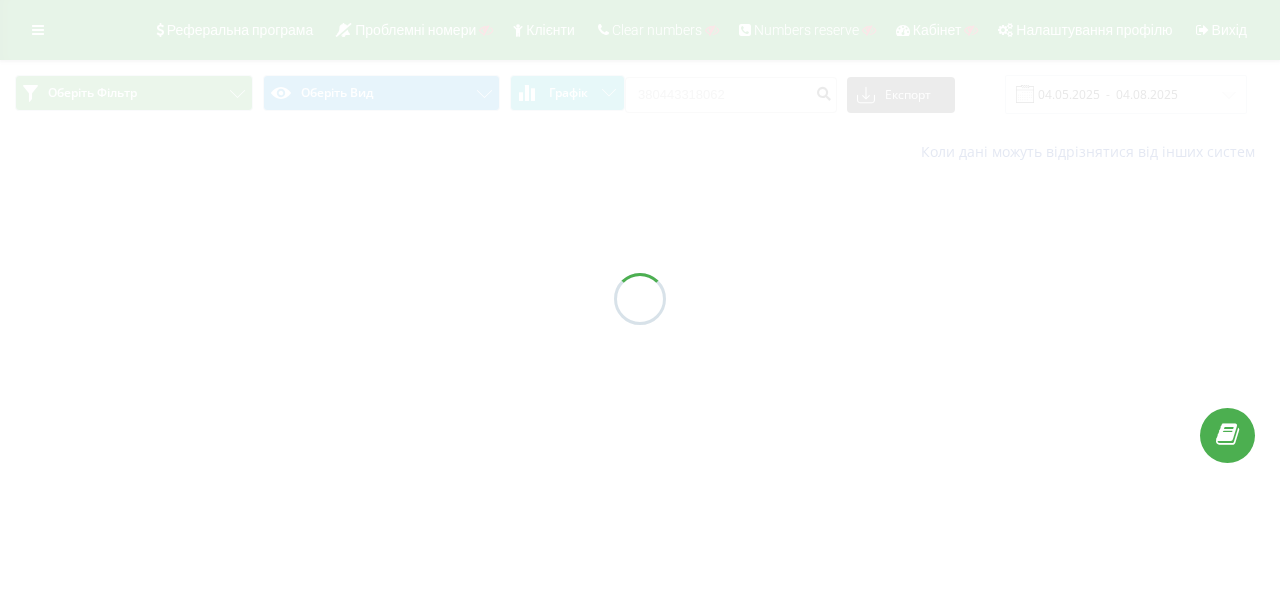 scroll, scrollTop: 0, scrollLeft: 0, axis: both 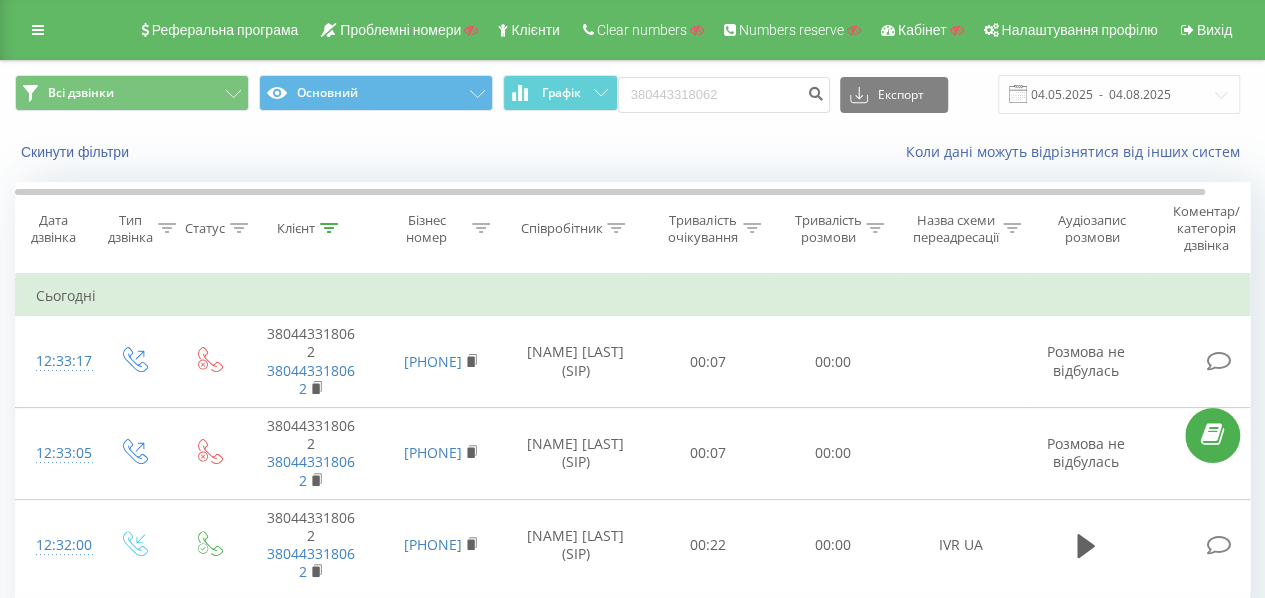 click on "Реферальна програма Проблемні номери Клієнти Clear numbers Numbers reserve Кабінет Налаштування профілю Вихід" at bounding box center (632, 30) 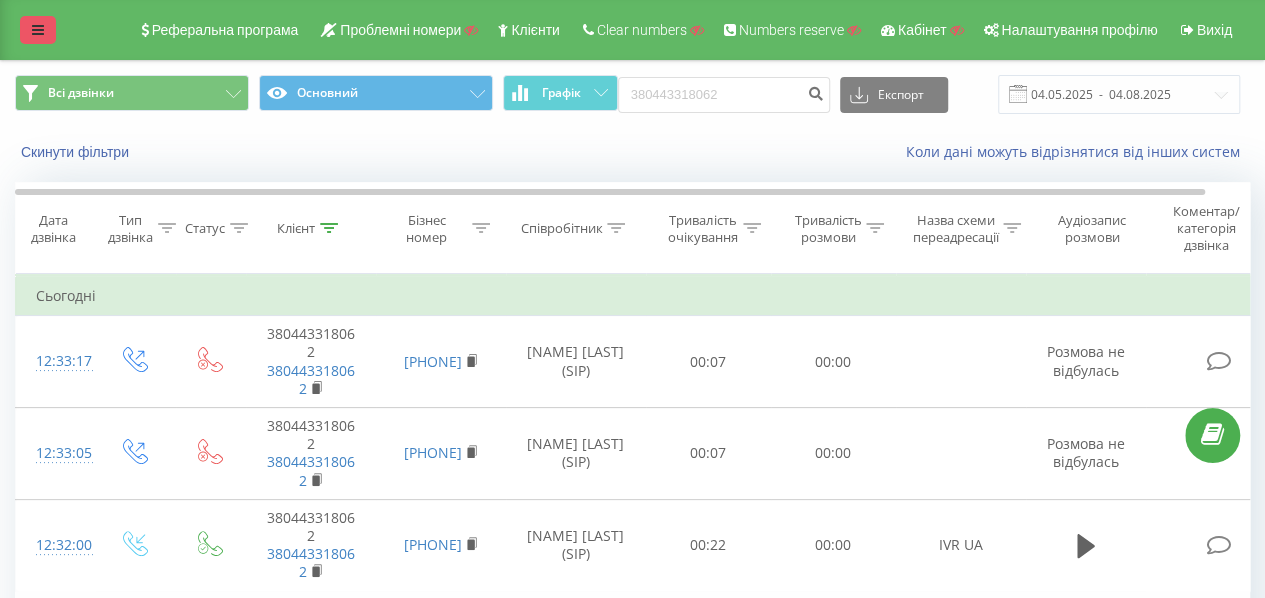 click at bounding box center (38, 30) 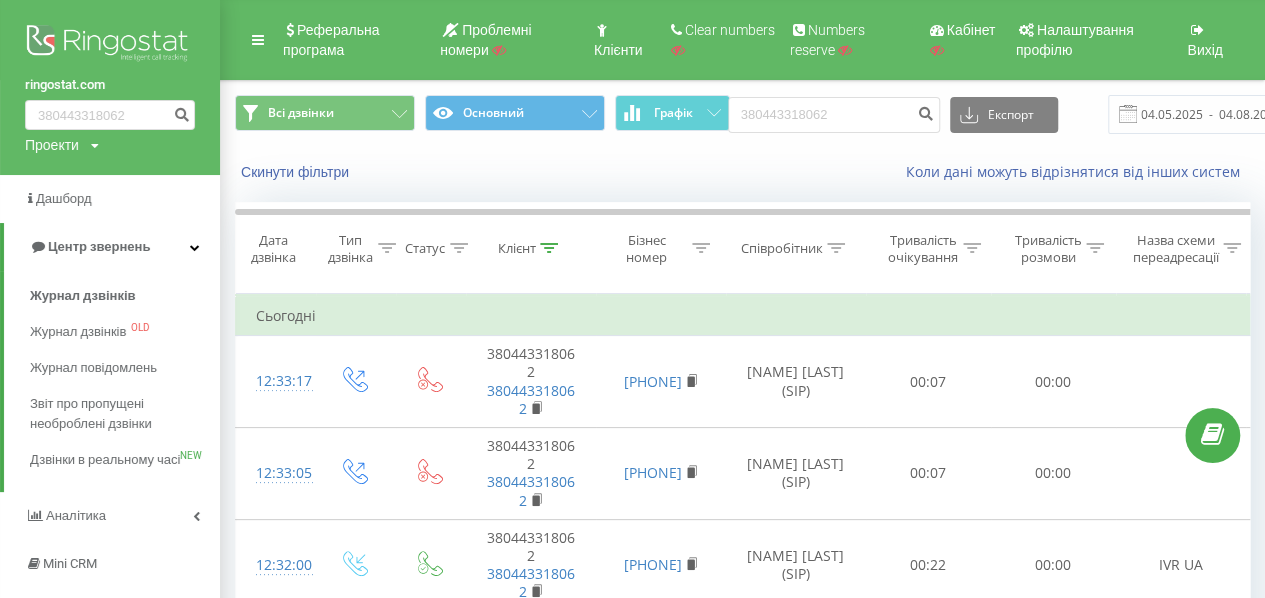 drag, startPoint x: 91, startPoint y: 291, endPoint x: 226, endPoint y: 70, distance: 258.97104 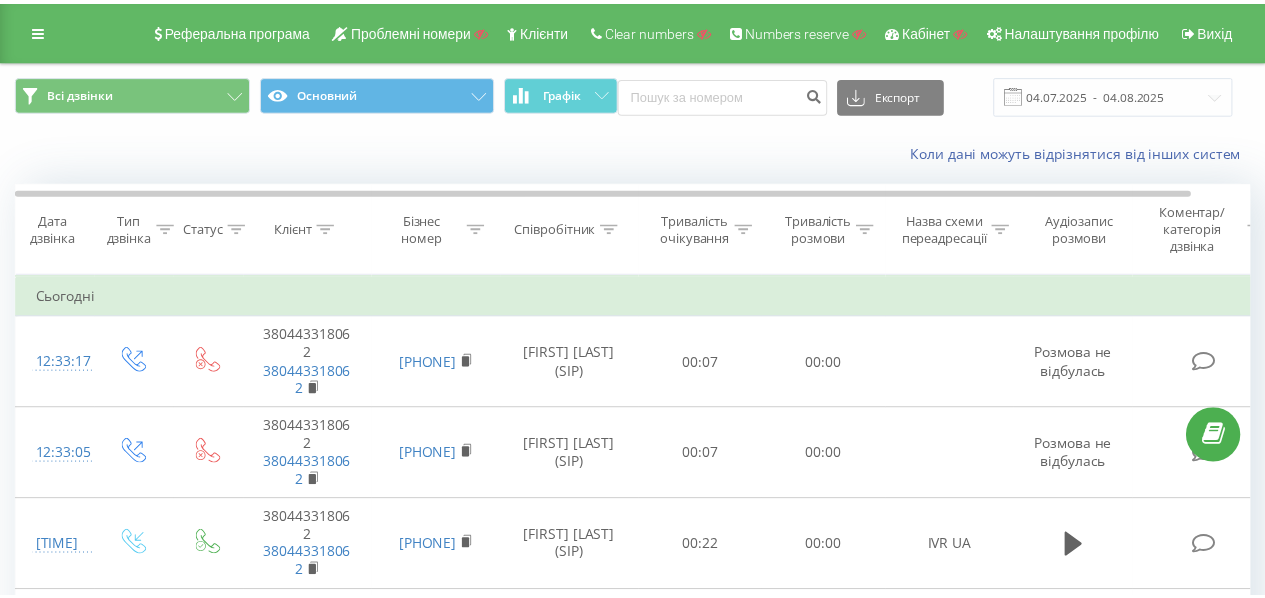 scroll, scrollTop: 0, scrollLeft: 0, axis: both 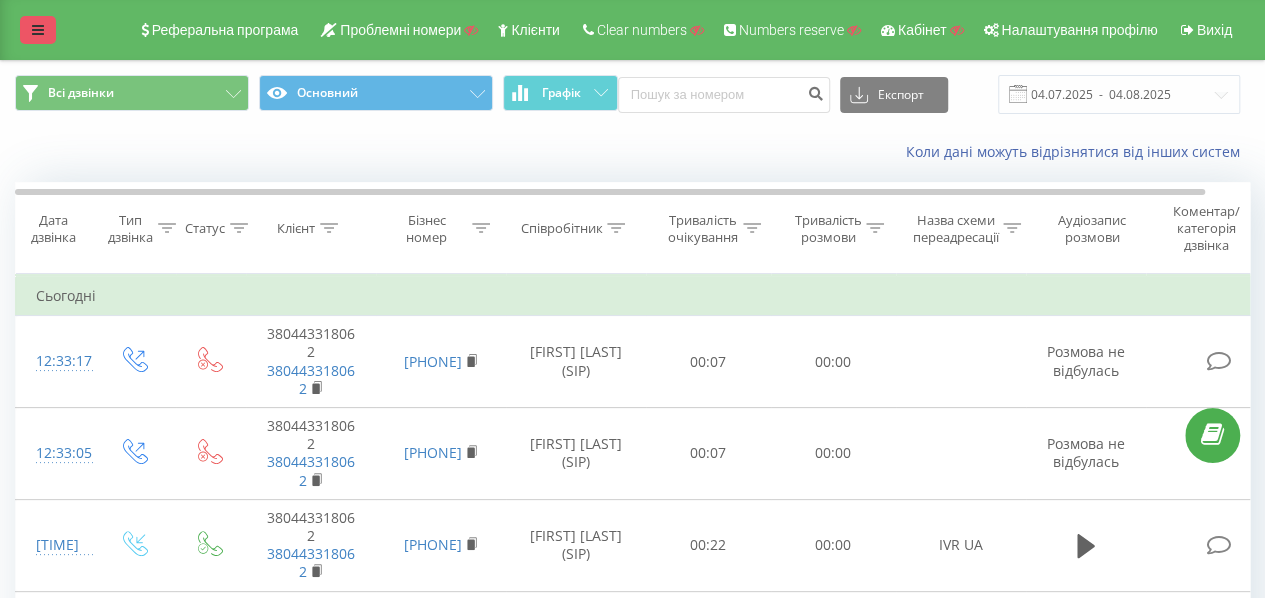 click at bounding box center (38, 30) 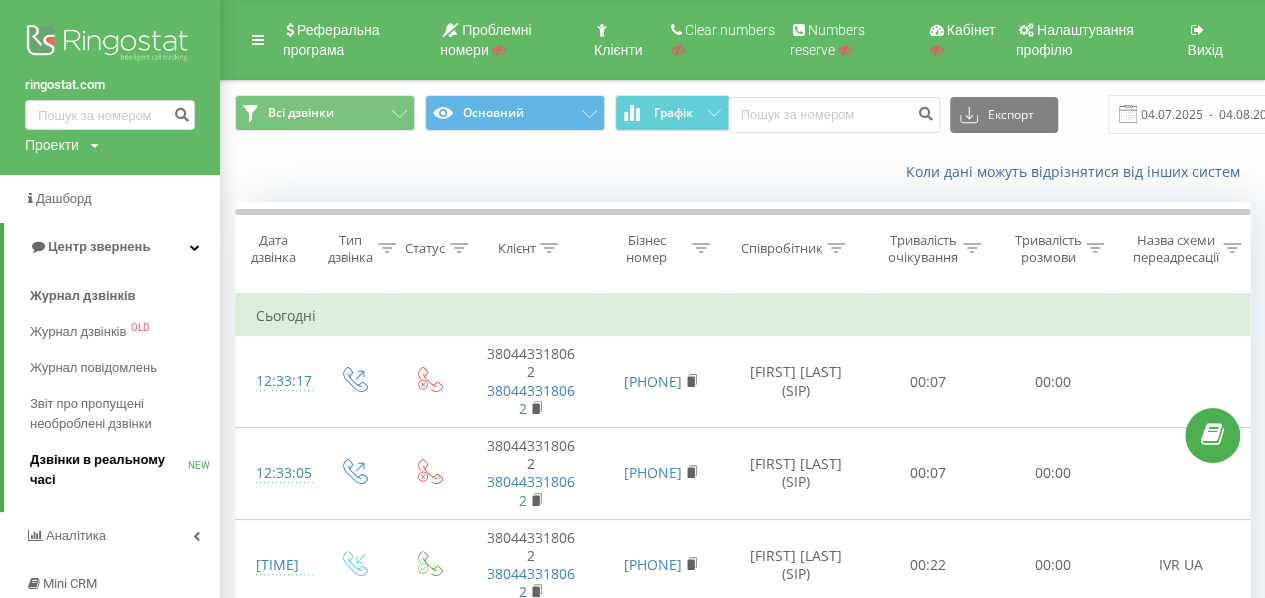 click on "Дзвінки в реальному часі" at bounding box center (109, 470) 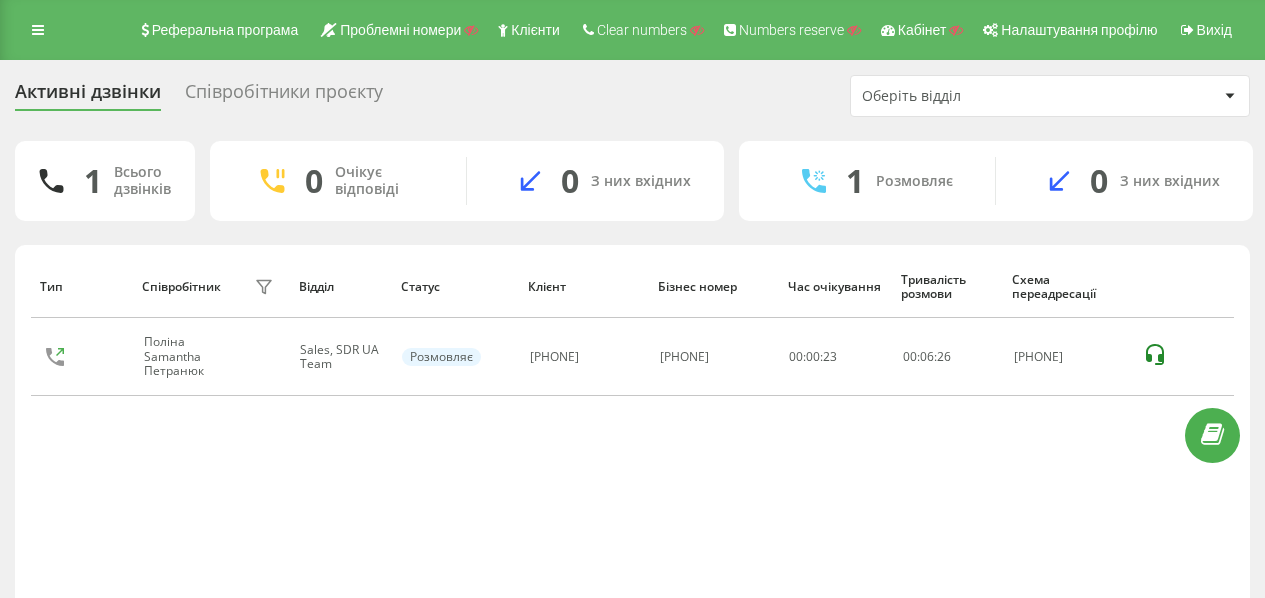 scroll, scrollTop: 0, scrollLeft: 0, axis: both 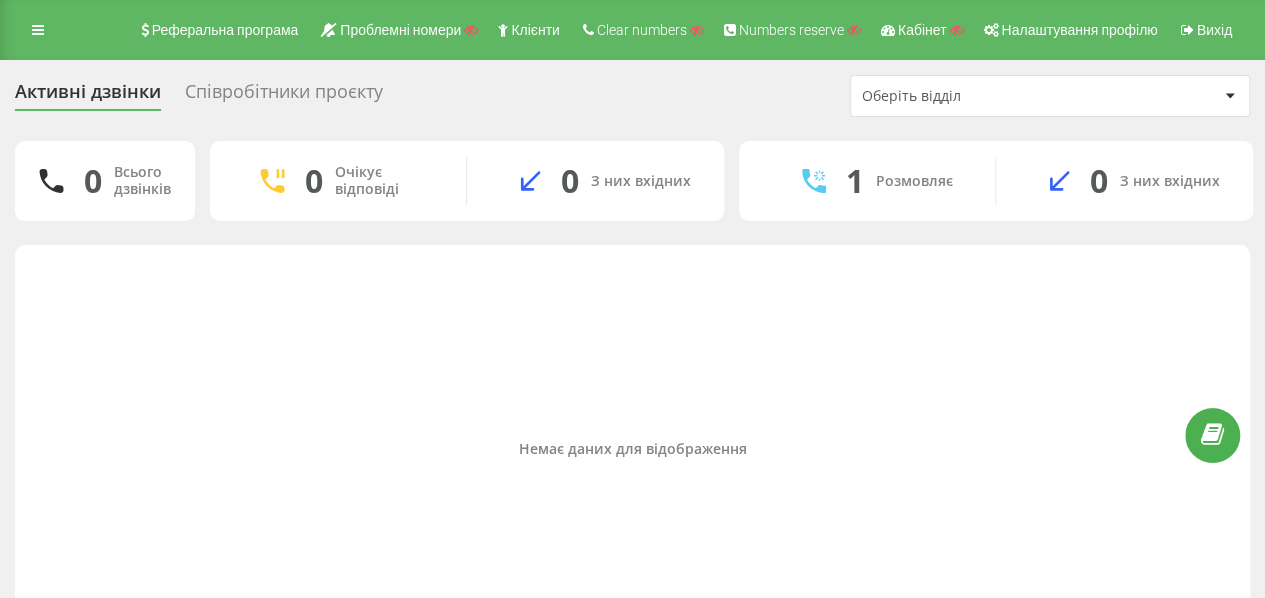 click on "Реферальна програма Проблемні номери Клієнти Clear numbers Numbers reserve Кабінет Налаштування профілю Вихід" at bounding box center (632, 30) 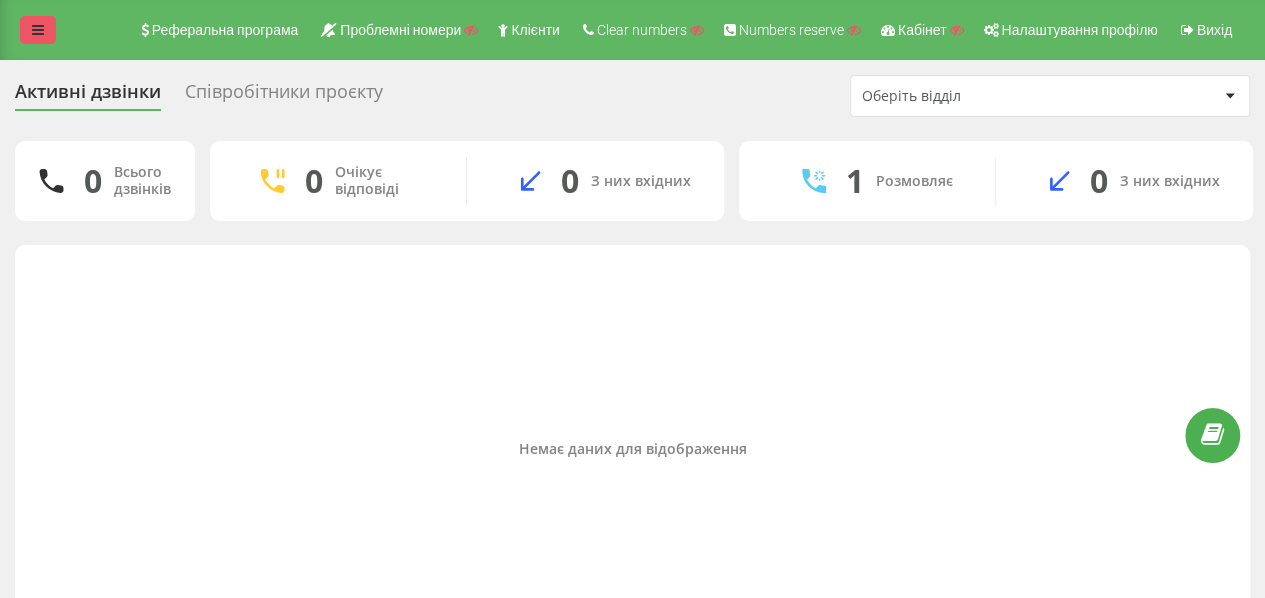 click at bounding box center [38, 30] 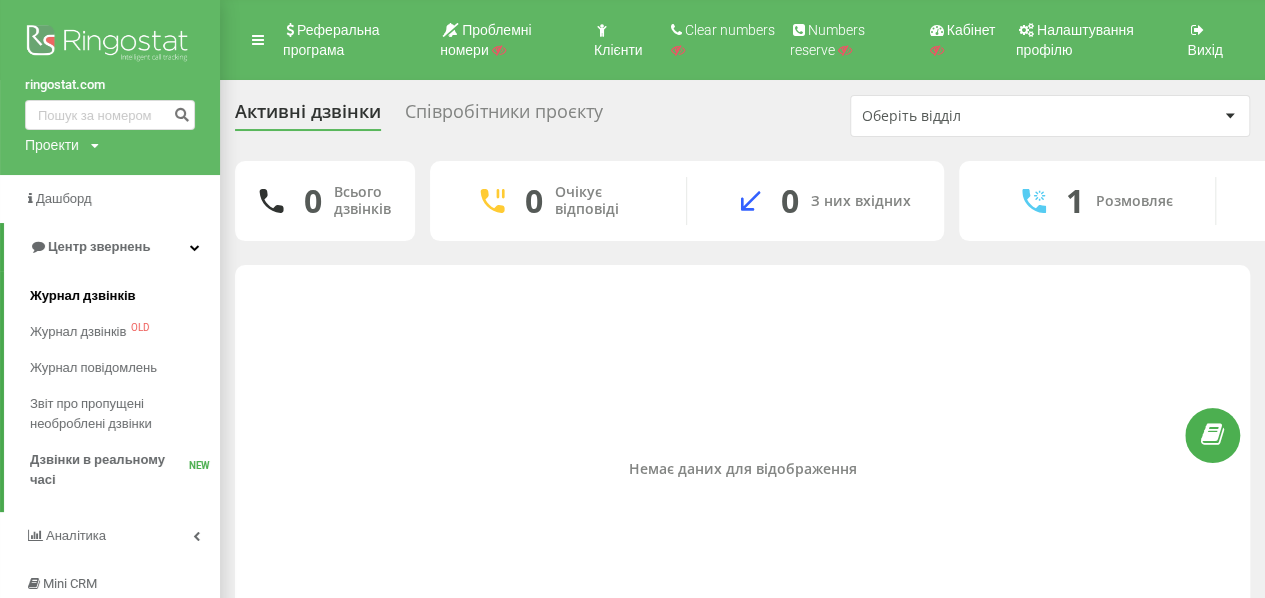 drag, startPoint x: 96, startPoint y: 289, endPoint x: 206, endPoint y: 79, distance: 237.0654 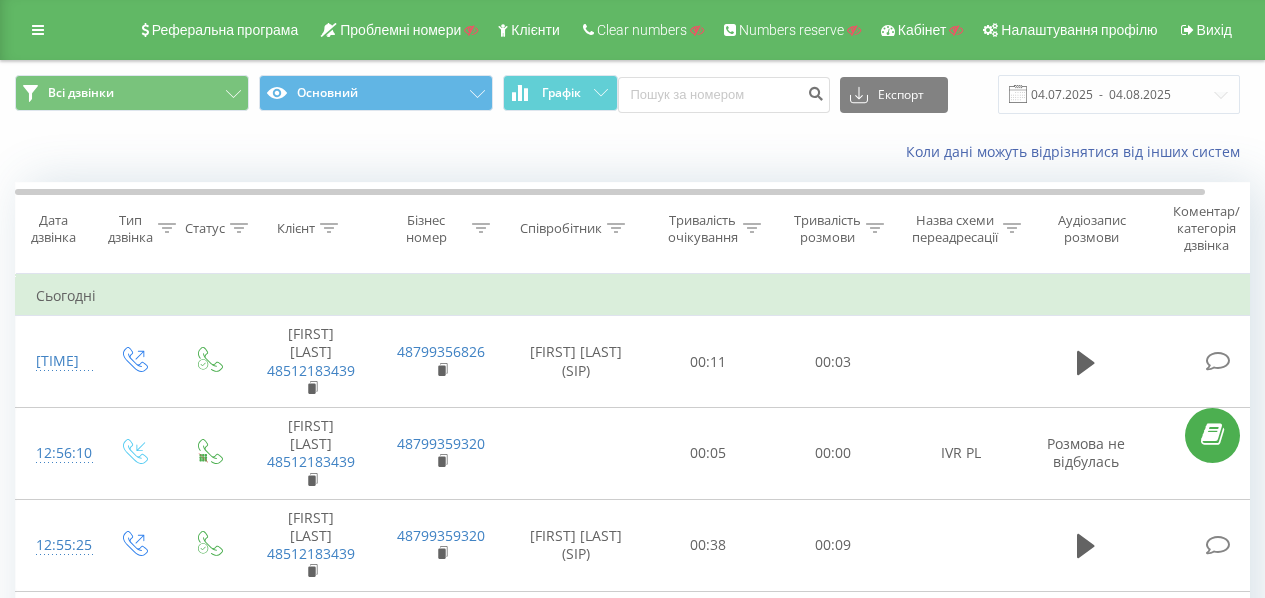 scroll, scrollTop: 0, scrollLeft: 0, axis: both 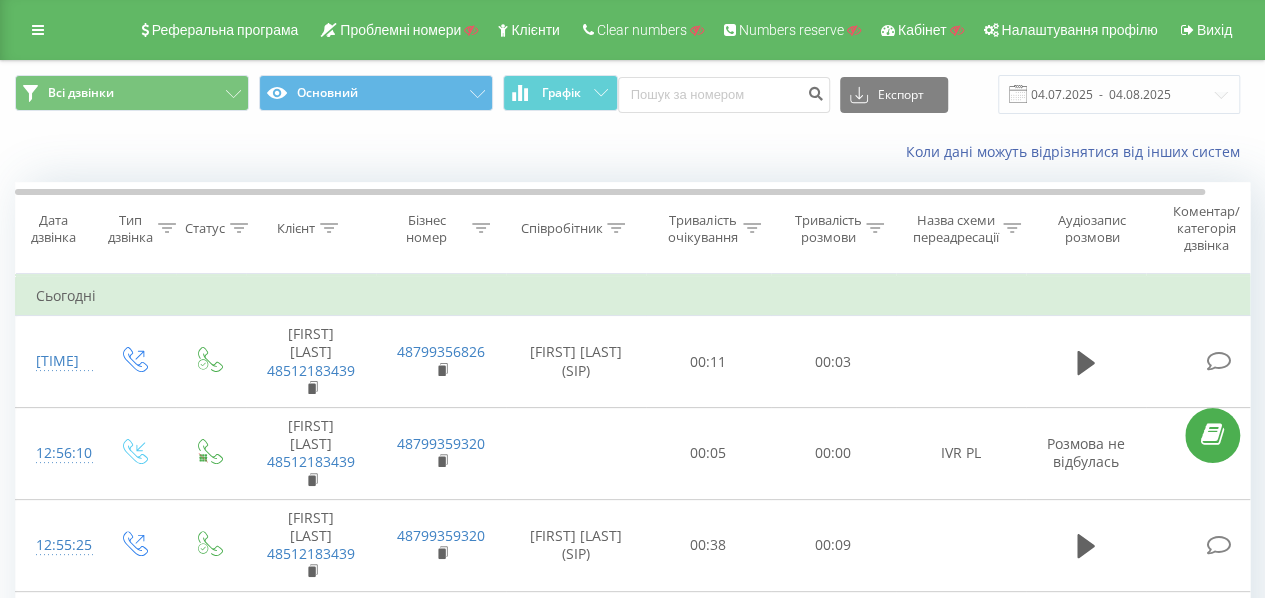 click on "Експорт .csv .xls .xlsx [DATE]  -  [DATE]" at bounding box center [929, 94] 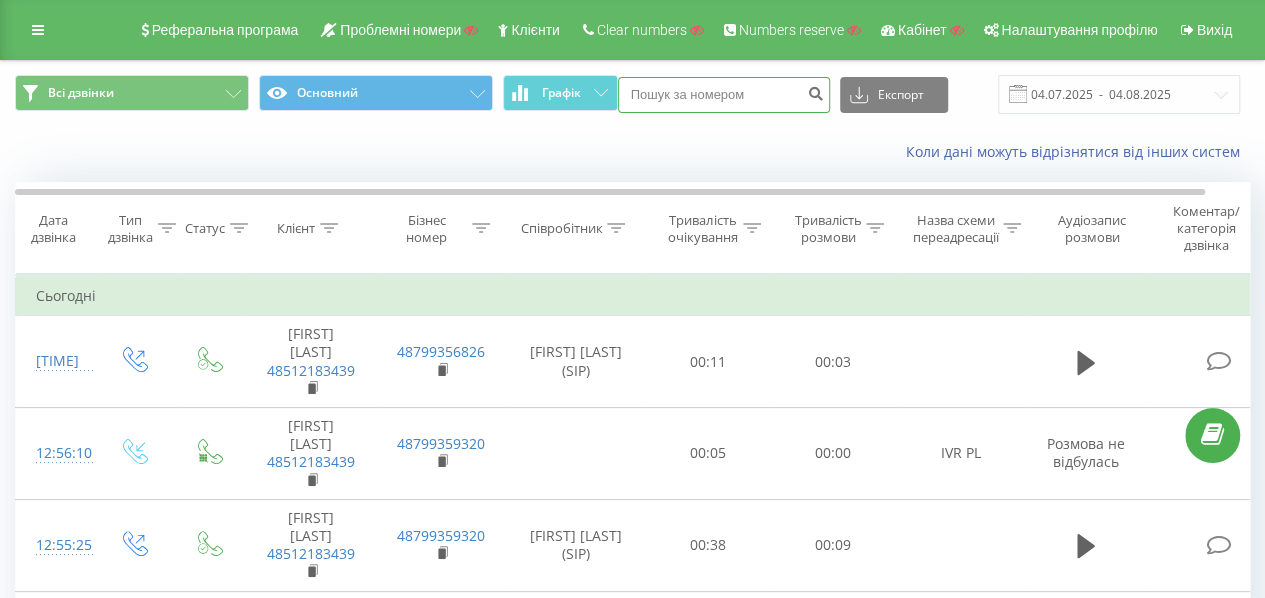 click at bounding box center (724, 95) 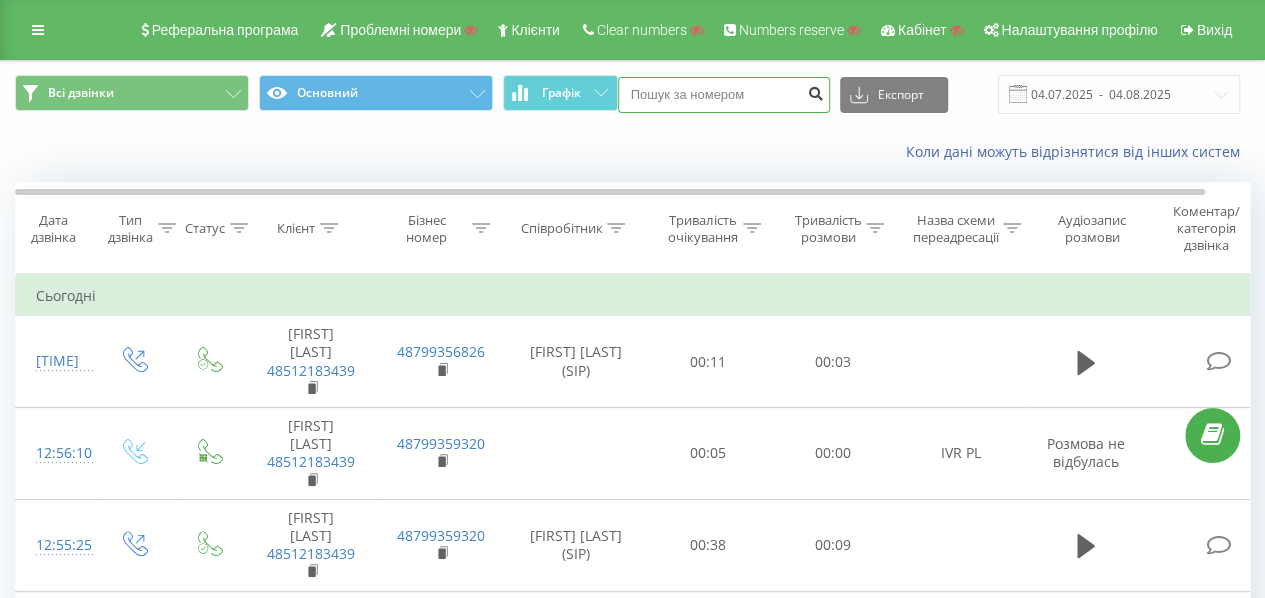 paste on "[PHONE]" 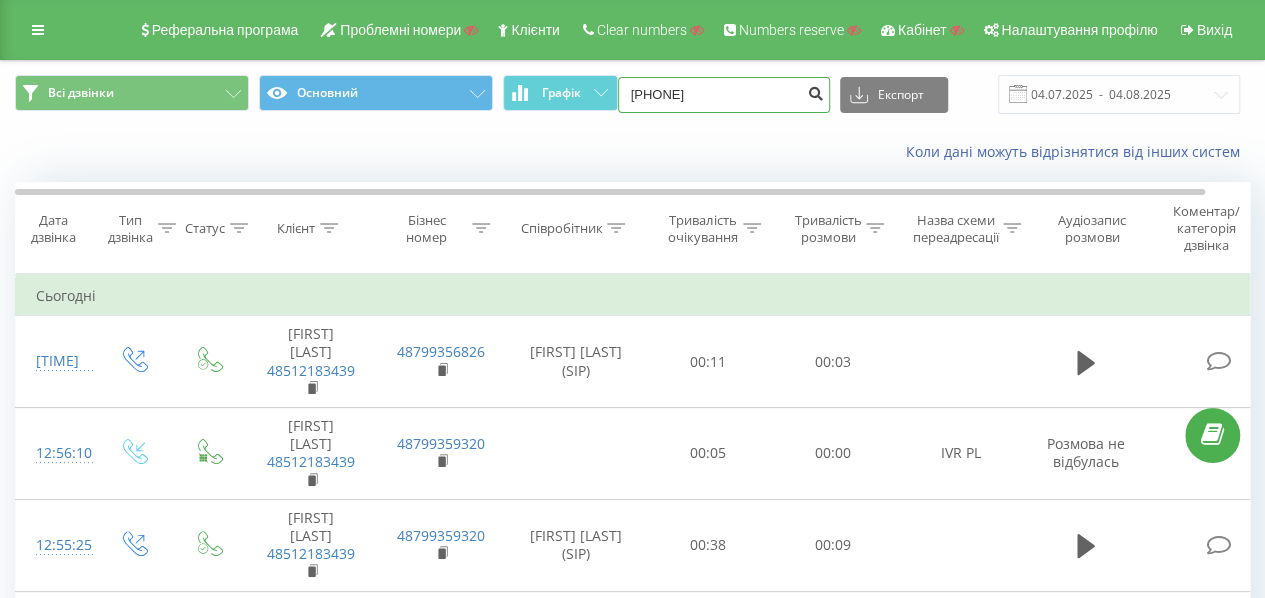 type on "[PHONE]" 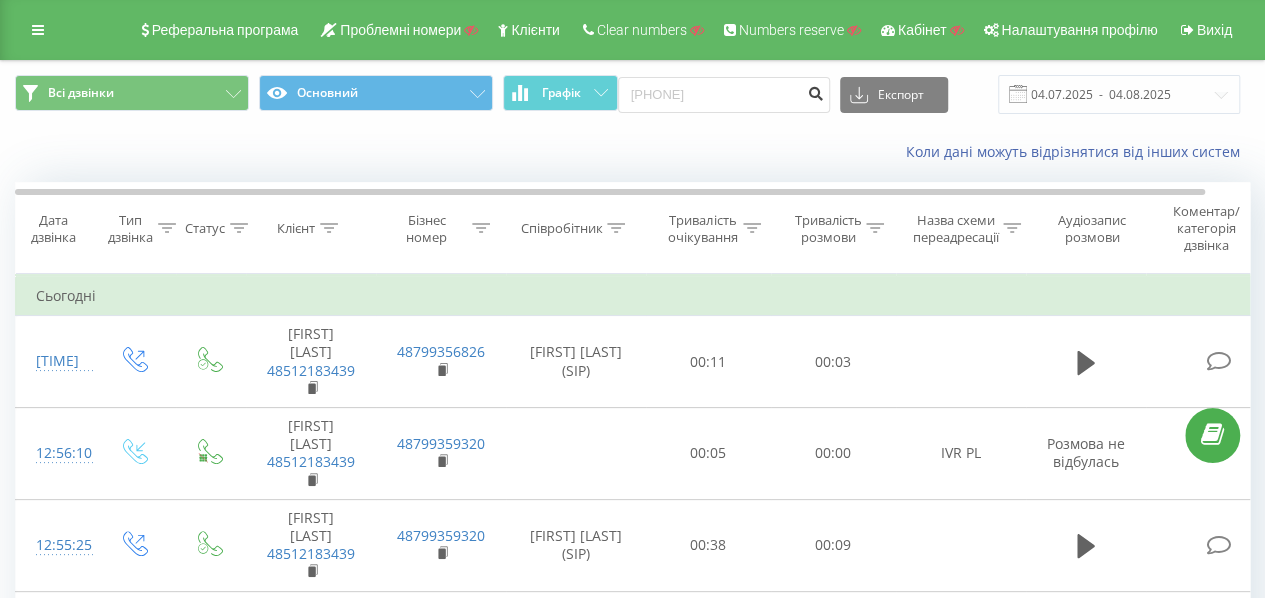 click at bounding box center [816, 91] 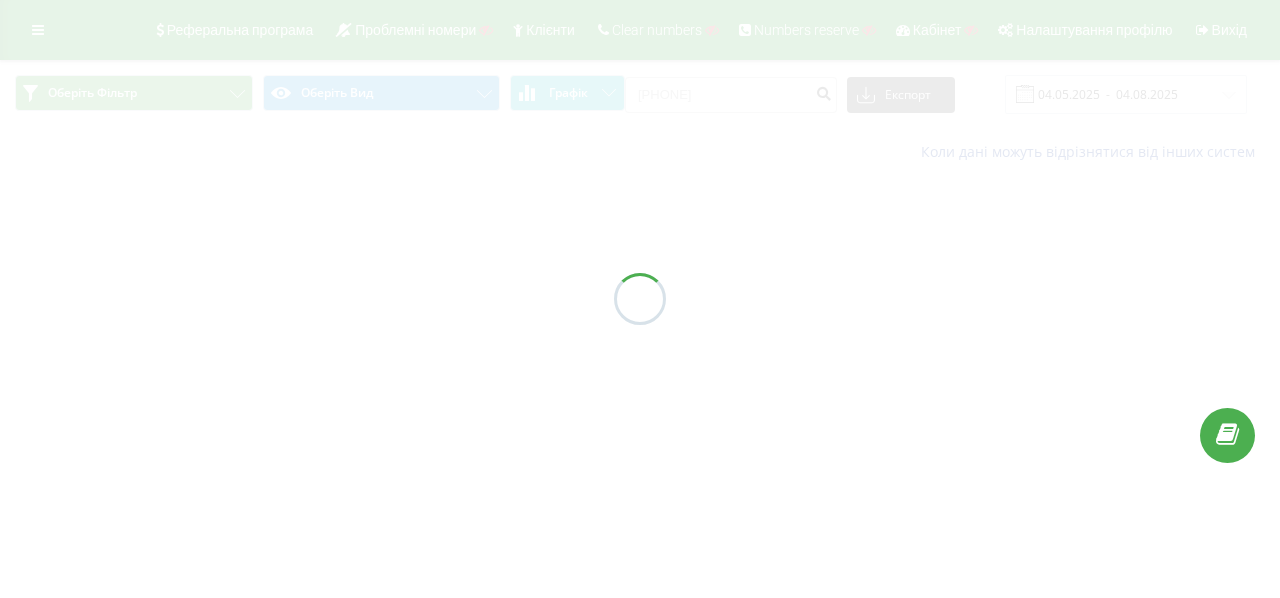 scroll, scrollTop: 0, scrollLeft: 0, axis: both 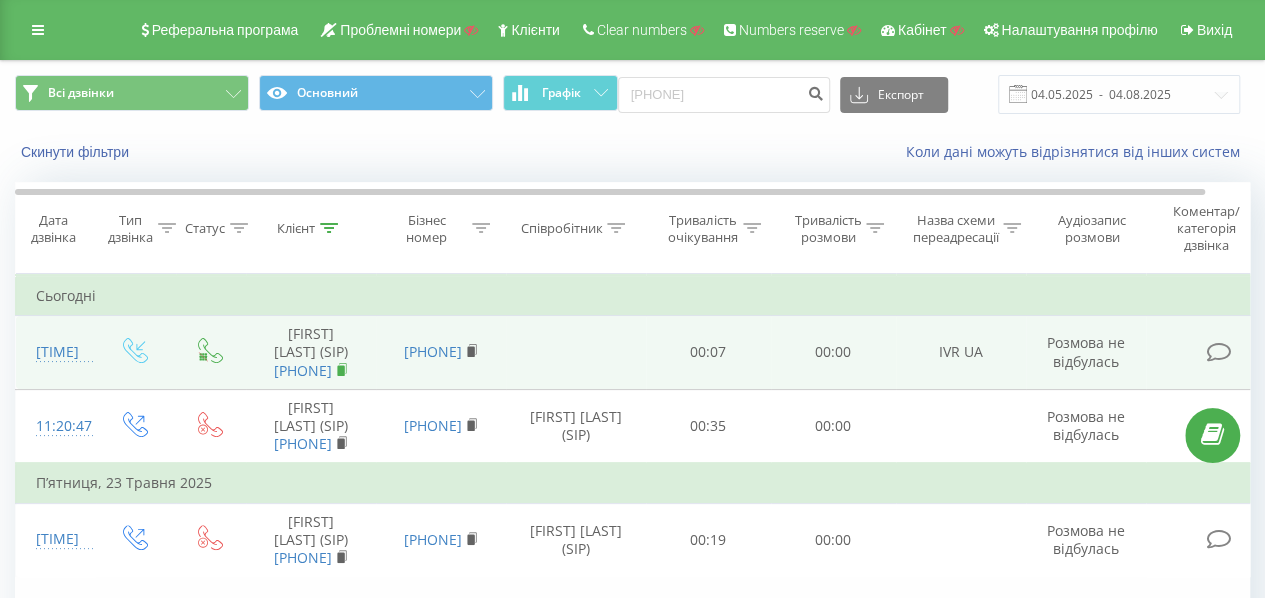 click 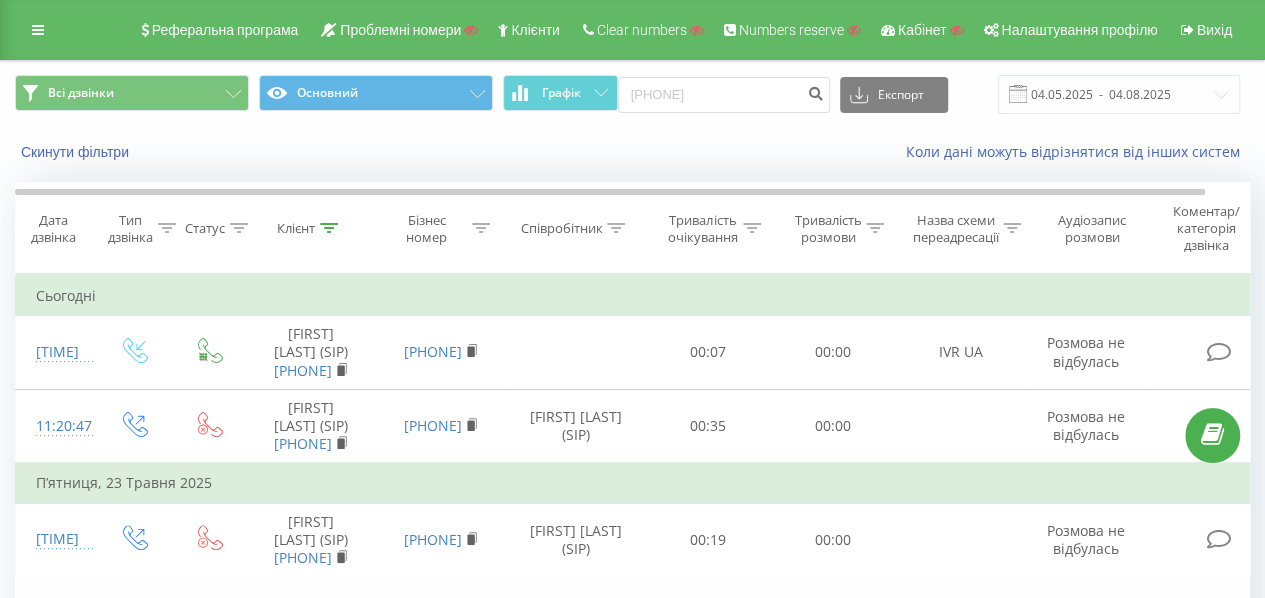 drag, startPoint x: 40, startPoint y: 31, endPoint x: 57, endPoint y: 63, distance: 36.23534 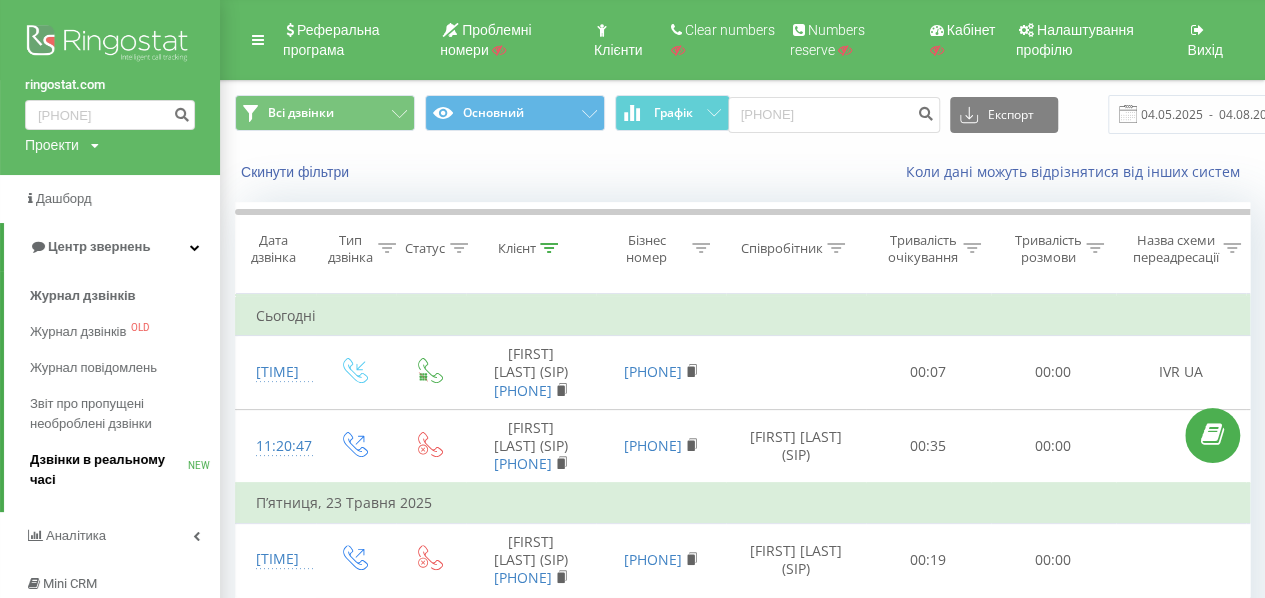 click on "Дзвінки в реальному часі" at bounding box center [109, 470] 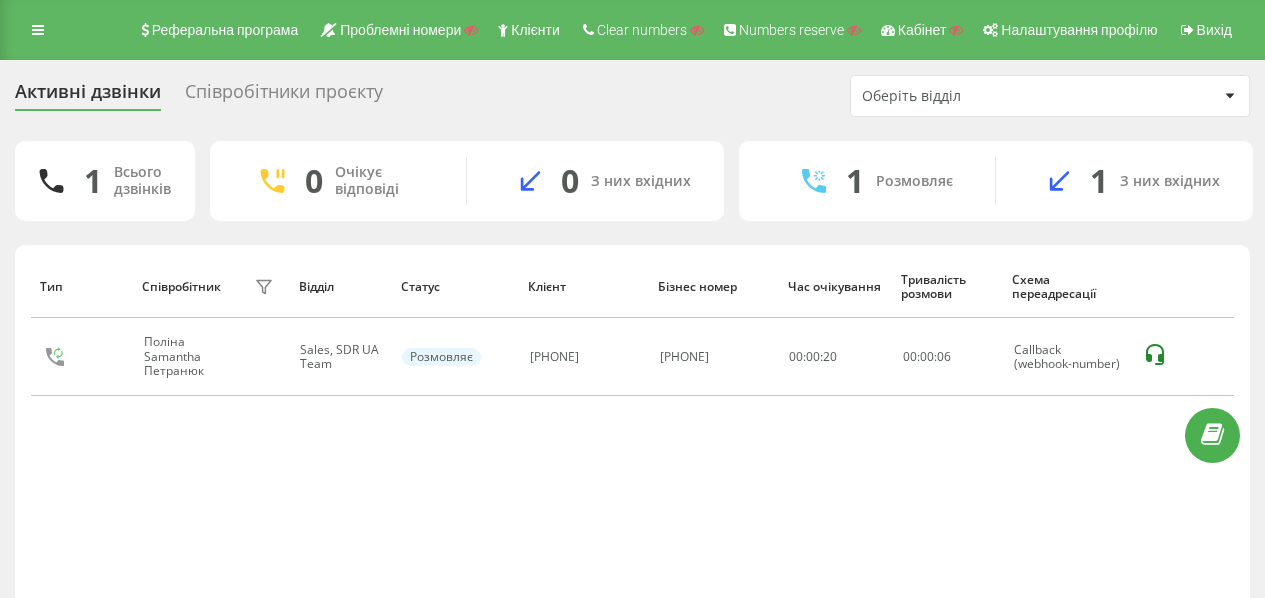 scroll, scrollTop: 0, scrollLeft: 0, axis: both 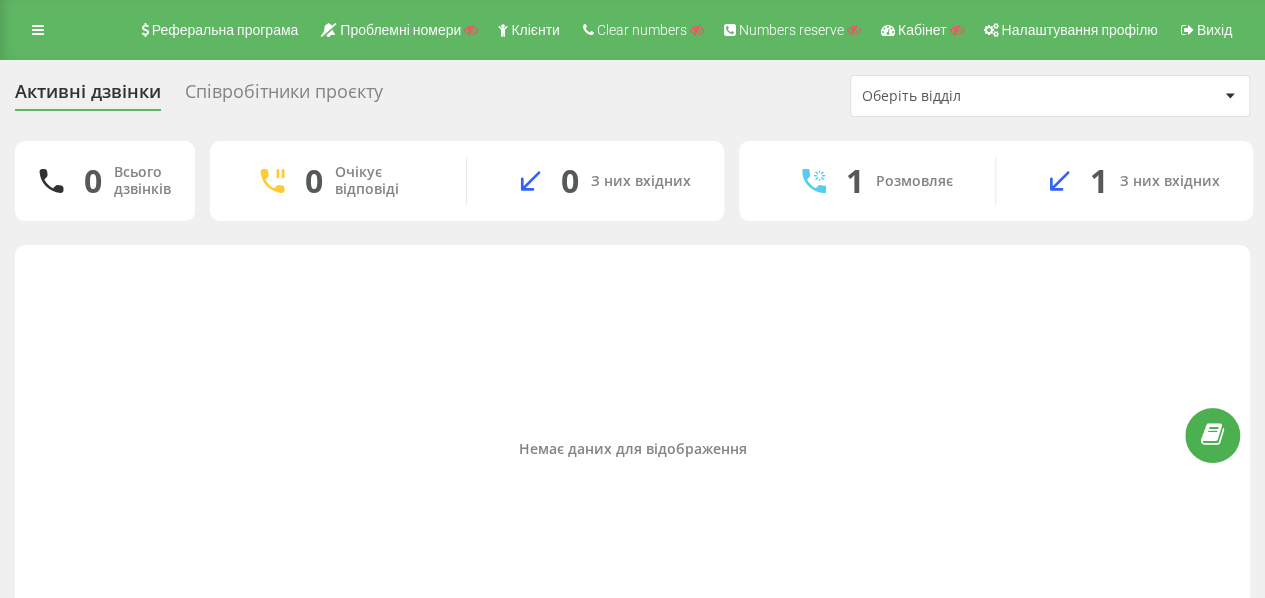 click on "Реферальна програма Проблемні номери Клієнти Clear numbers Numbers reserve Кабінет Налаштування профілю Вихід" at bounding box center [632, 30] 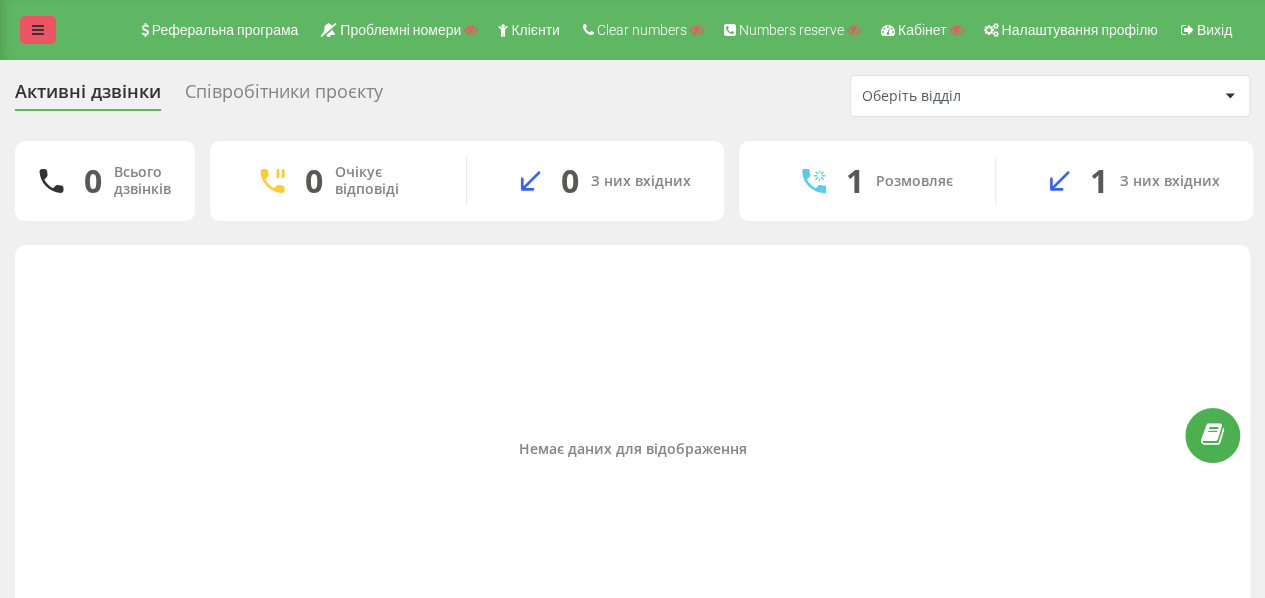 click at bounding box center (38, 30) 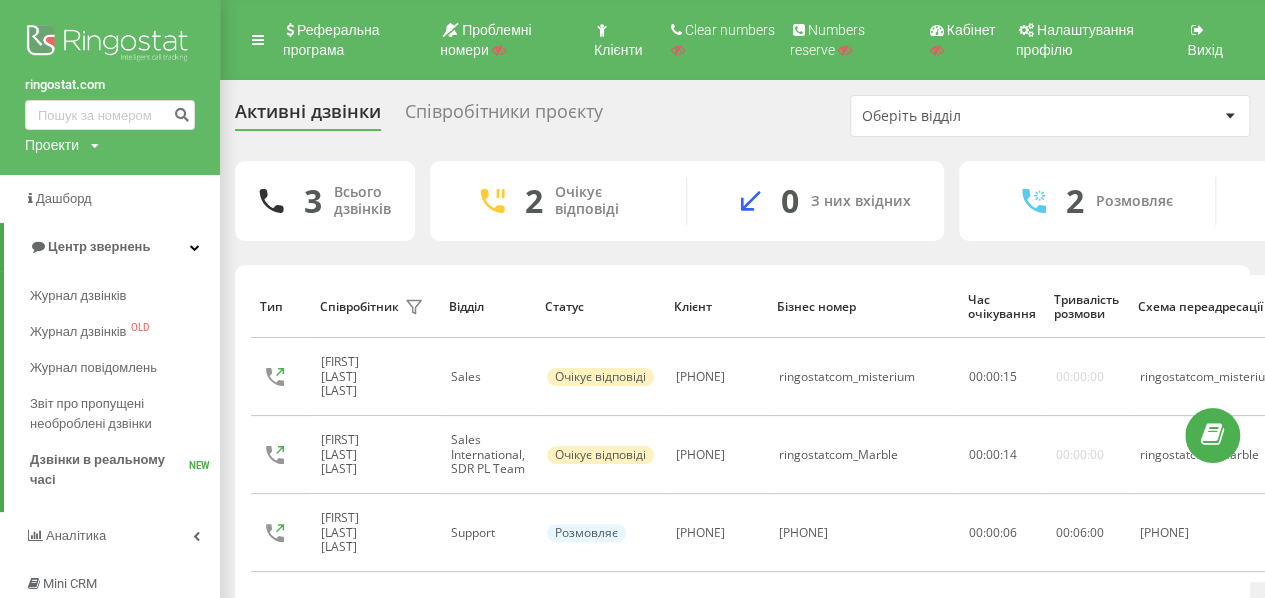 scroll, scrollTop: 100, scrollLeft: 0, axis: vertical 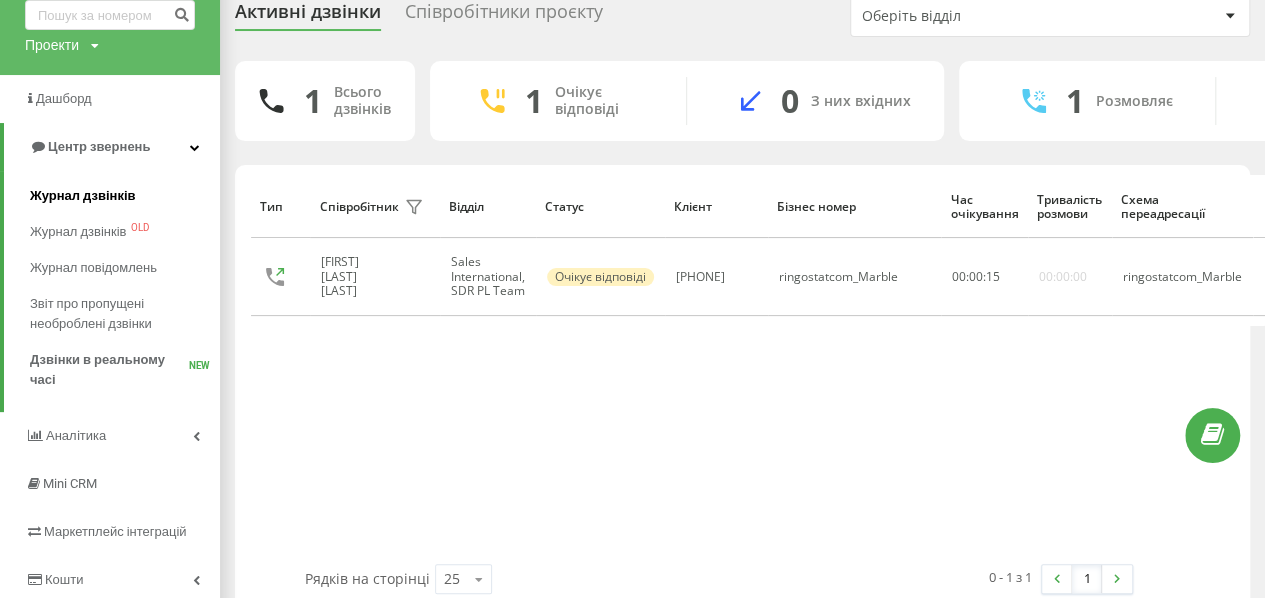 click on "Журнал дзвінків" at bounding box center [83, 196] 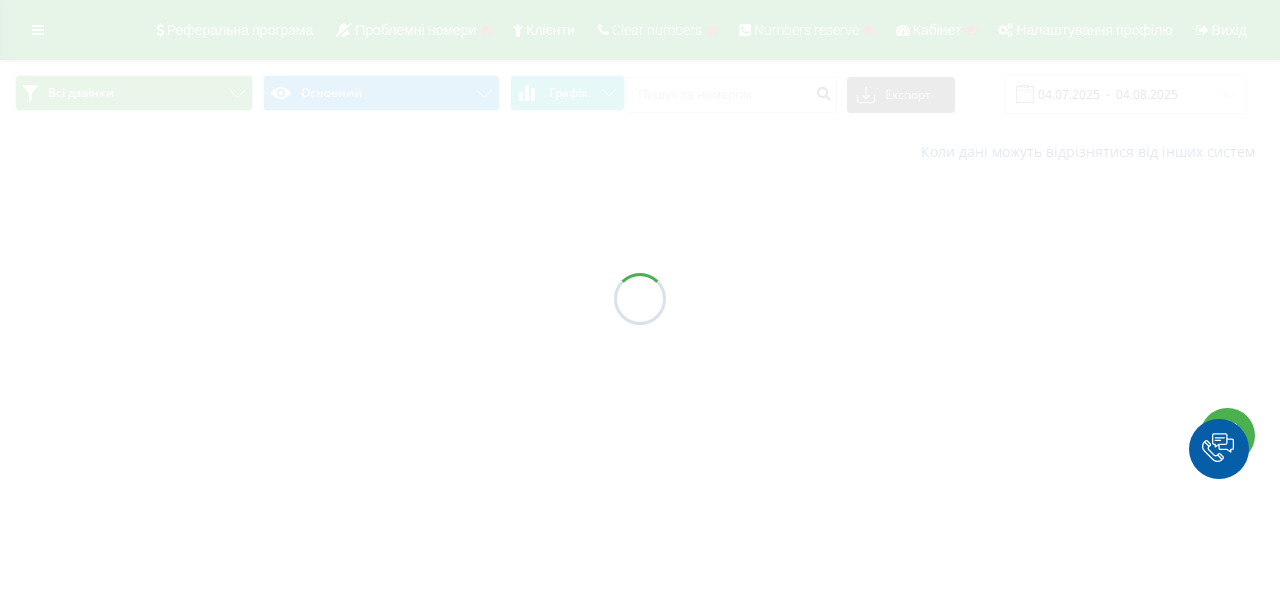 scroll, scrollTop: 0, scrollLeft: 0, axis: both 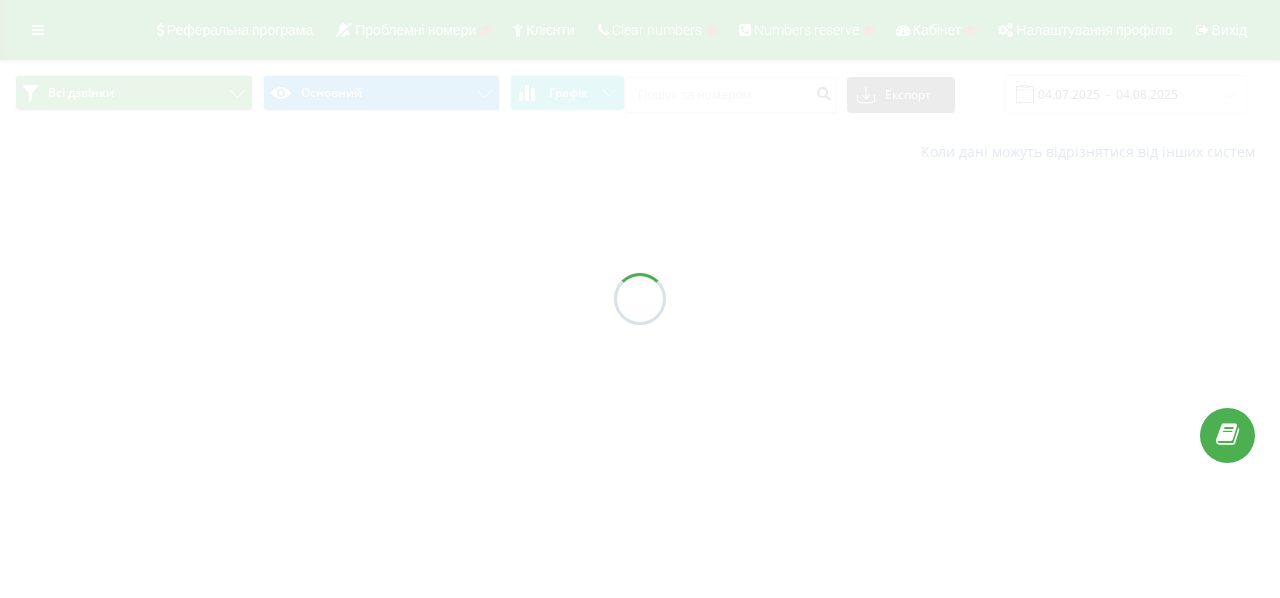 click at bounding box center [640, 299] 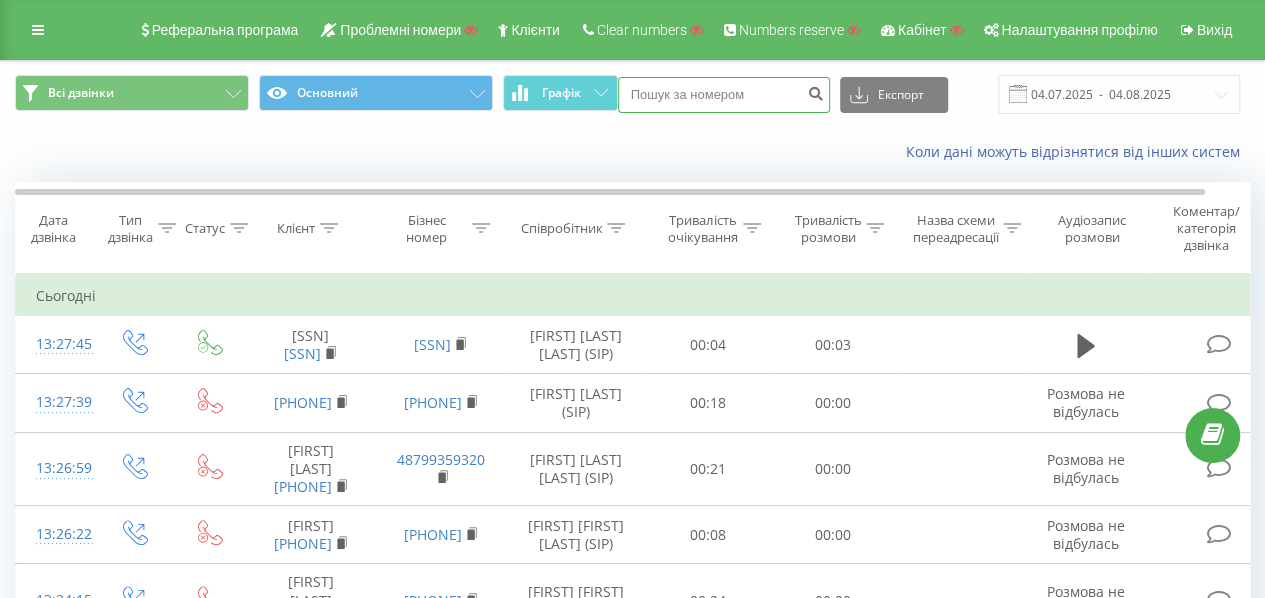 click at bounding box center [724, 95] 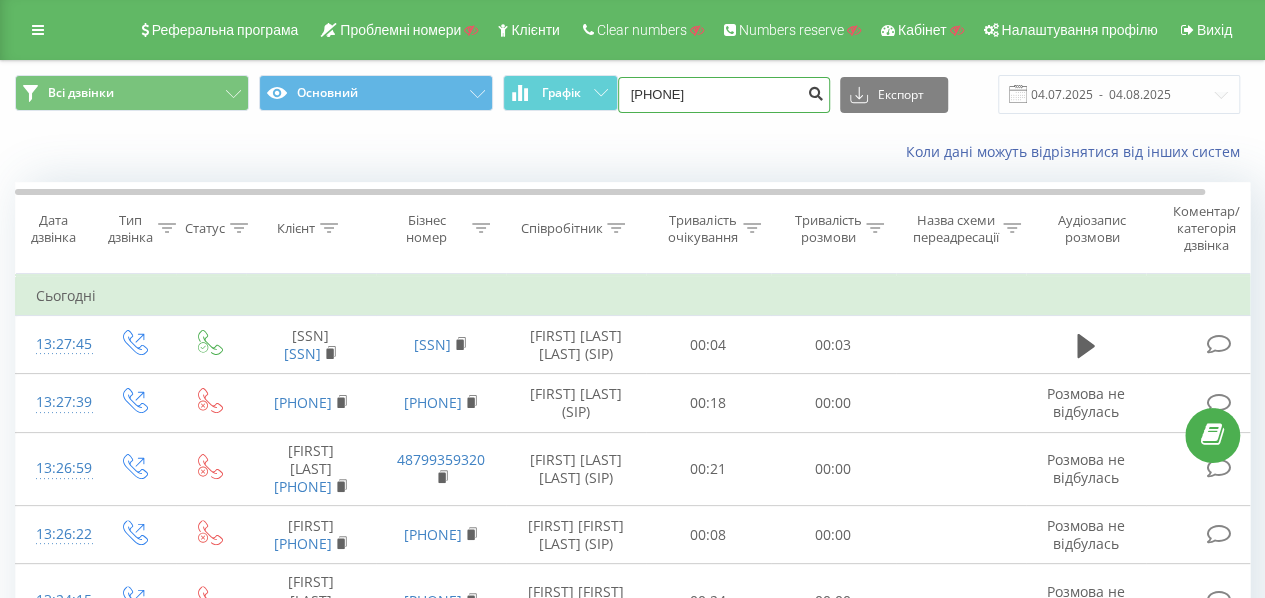 type on "[PHONE]" 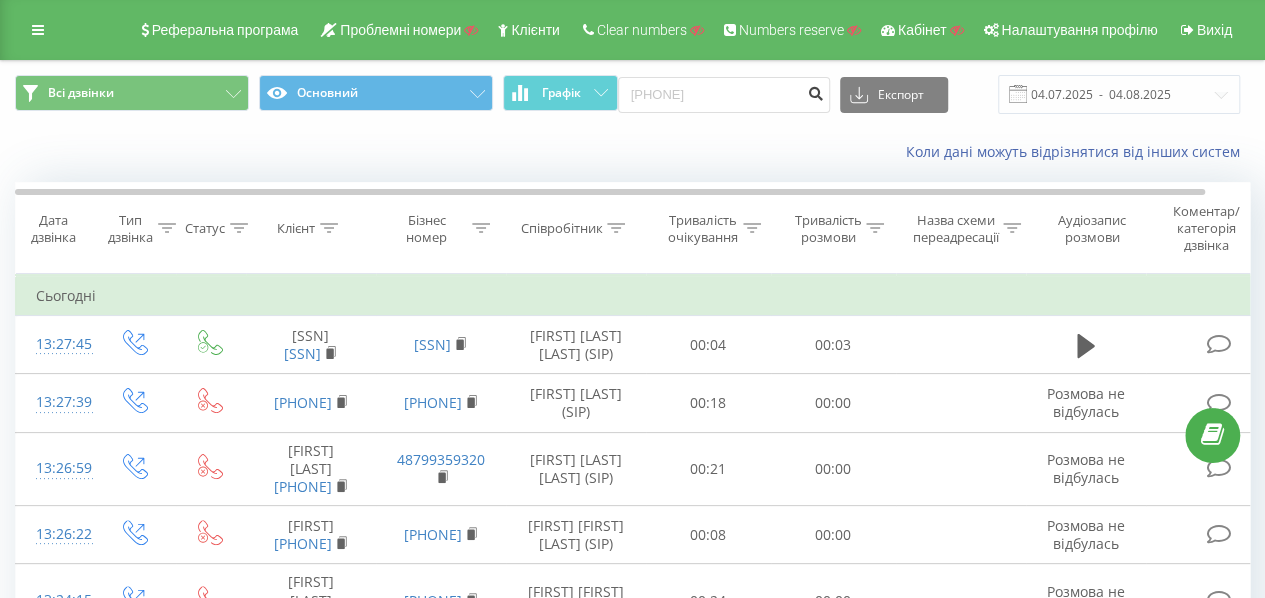 click at bounding box center (816, 91) 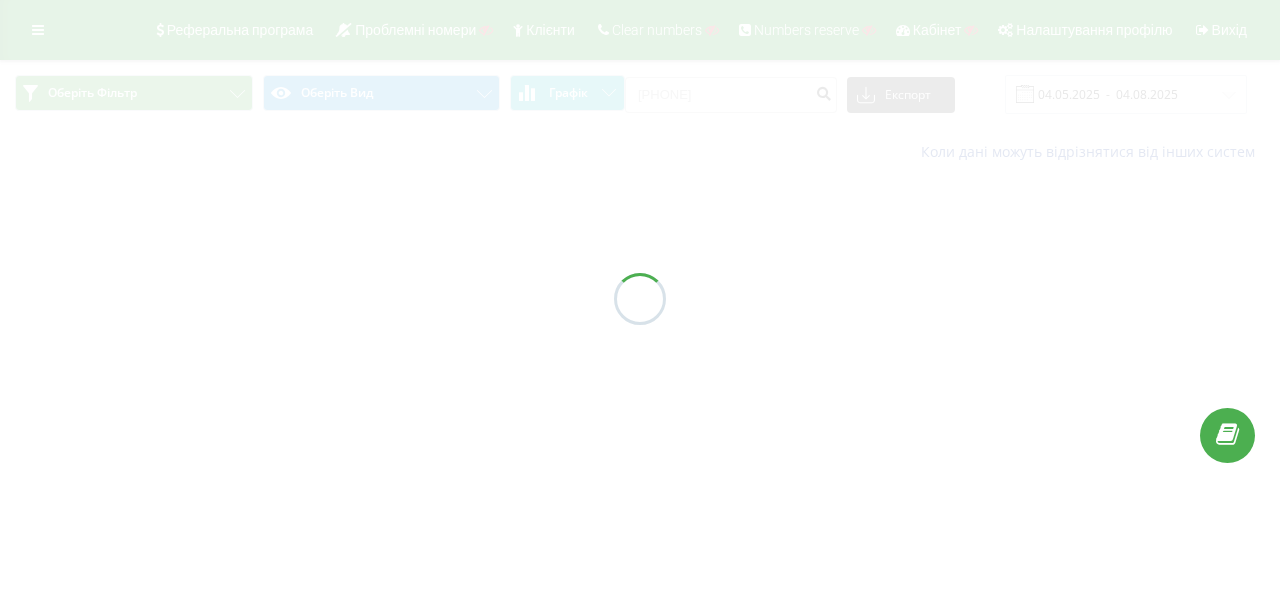 scroll, scrollTop: 0, scrollLeft: 0, axis: both 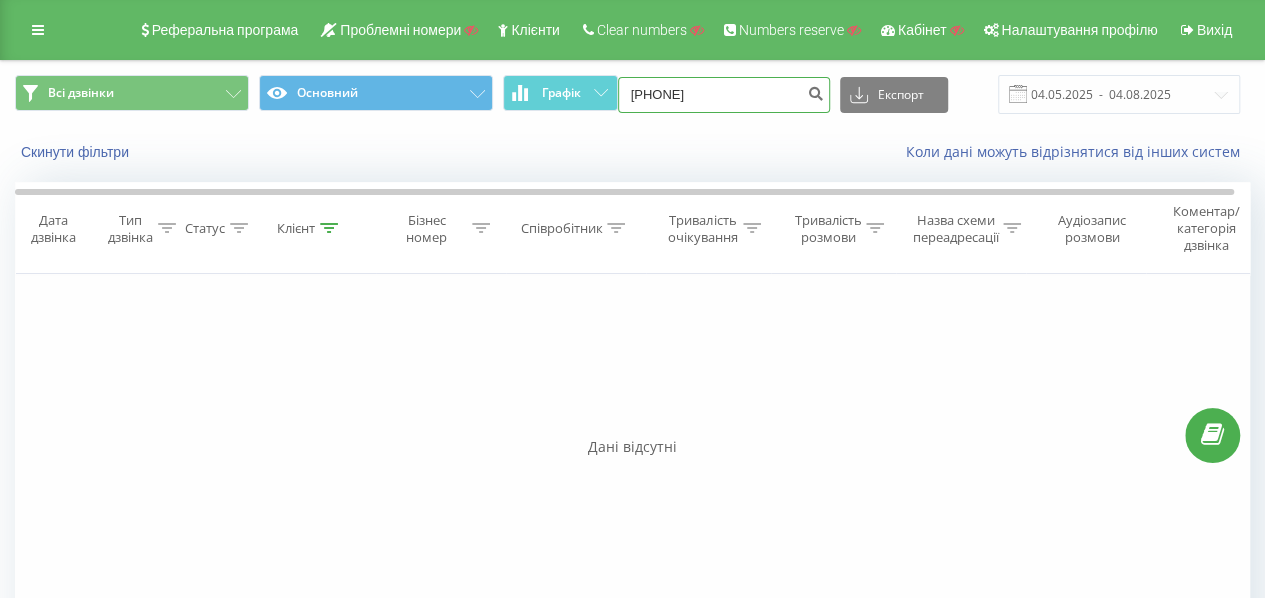 click on "380684622117" at bounding box center (724, 95) 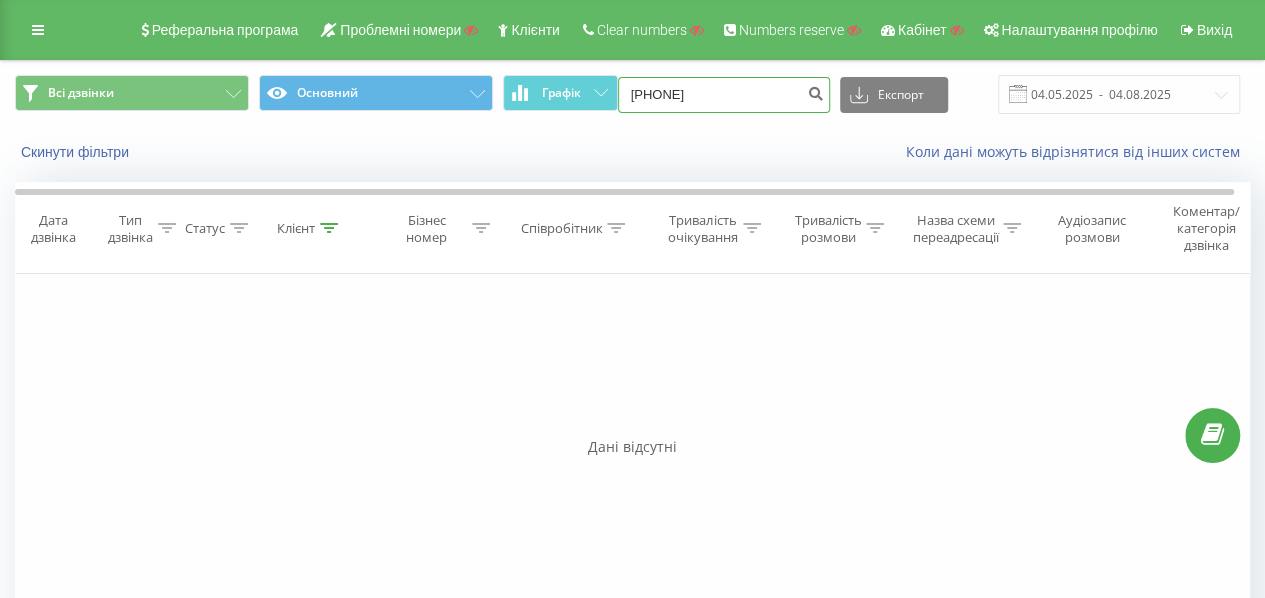 type on "[PHONE]" 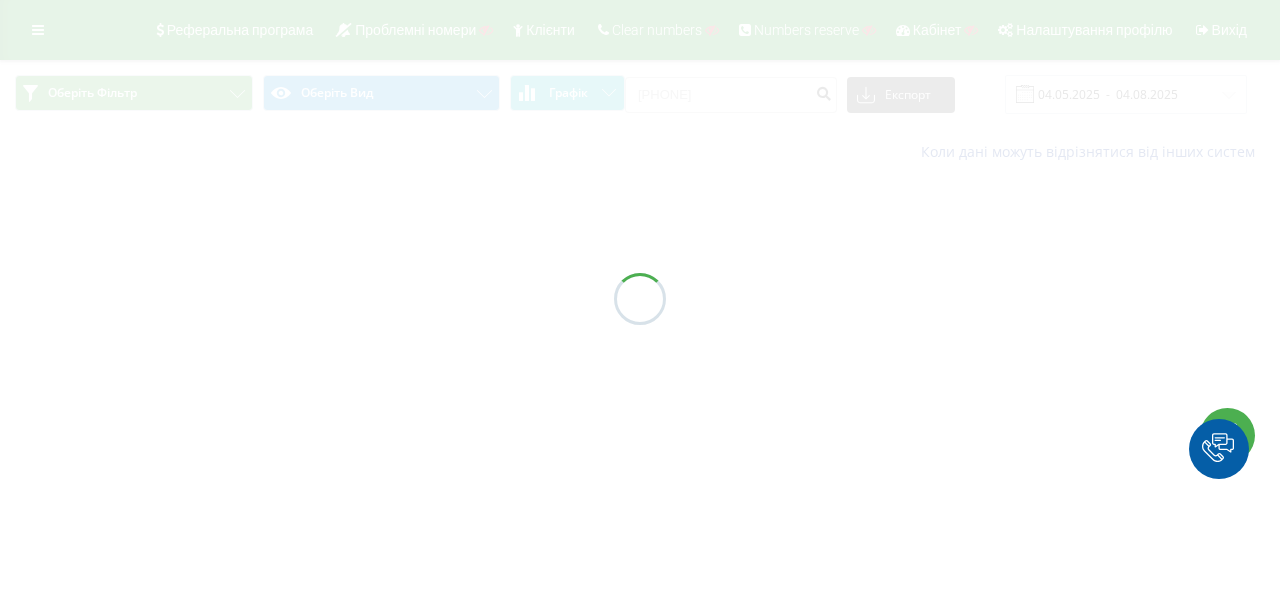 scroll, scrollTop: 0, scrollLeft: 0, axis: both 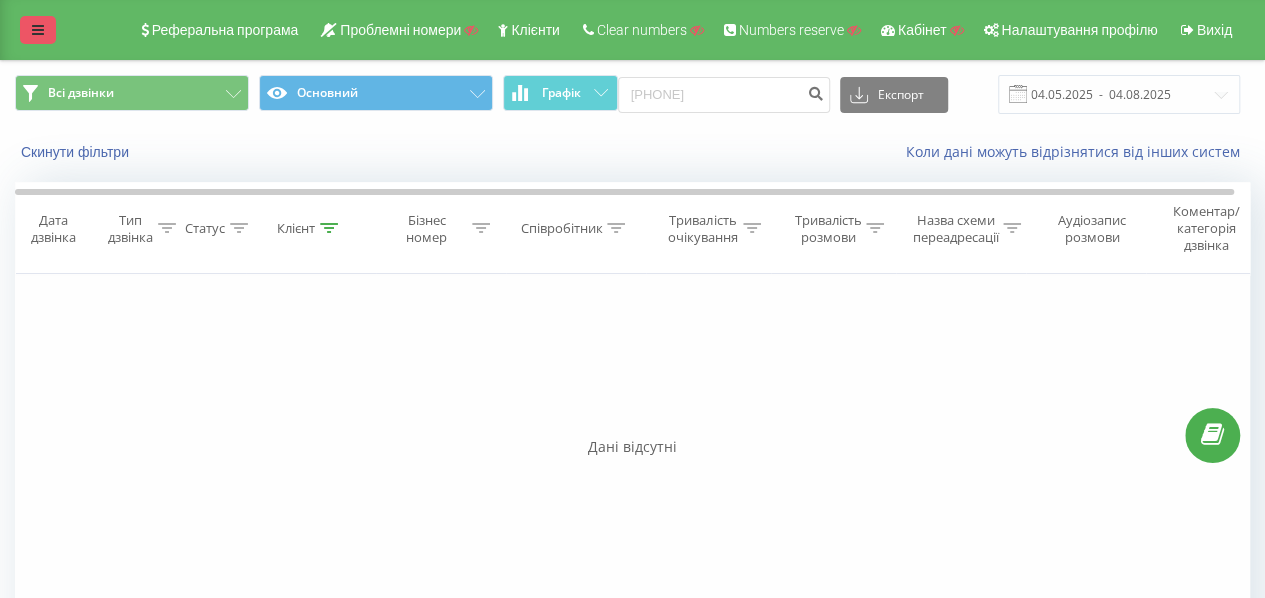 drag, startPoint x: 36, startPoint y: 31, endPoint x: 154, endPoint y: 331, distance: 322.37247 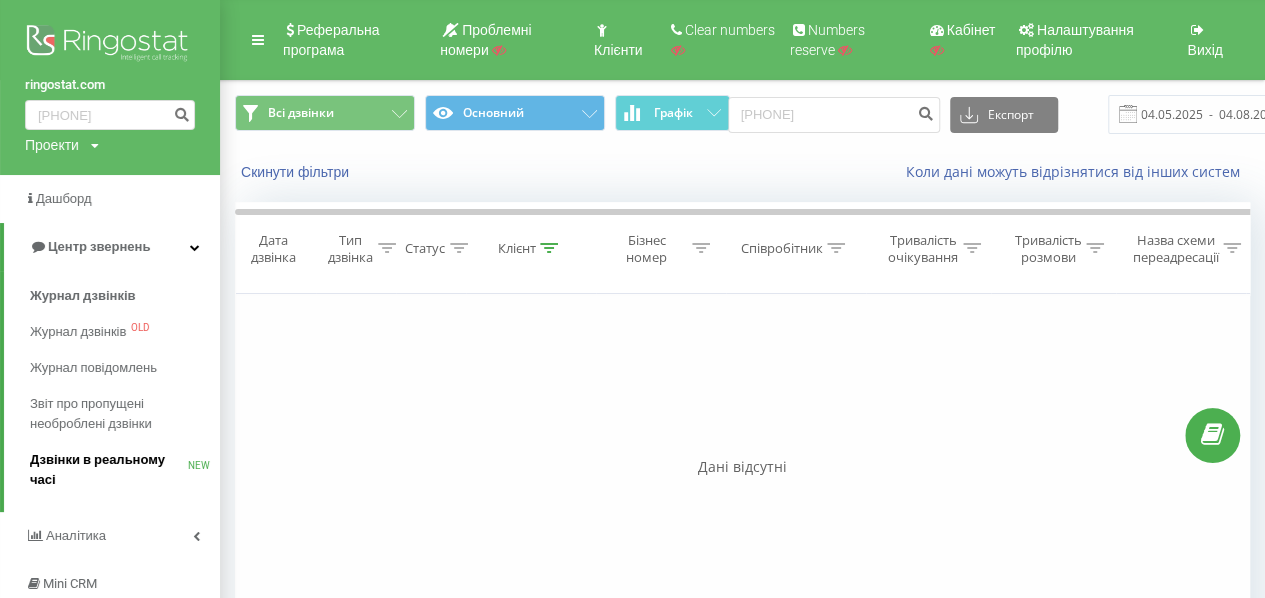 click on "Дзвінки в реальному часі" at bounding box center (109, 470) 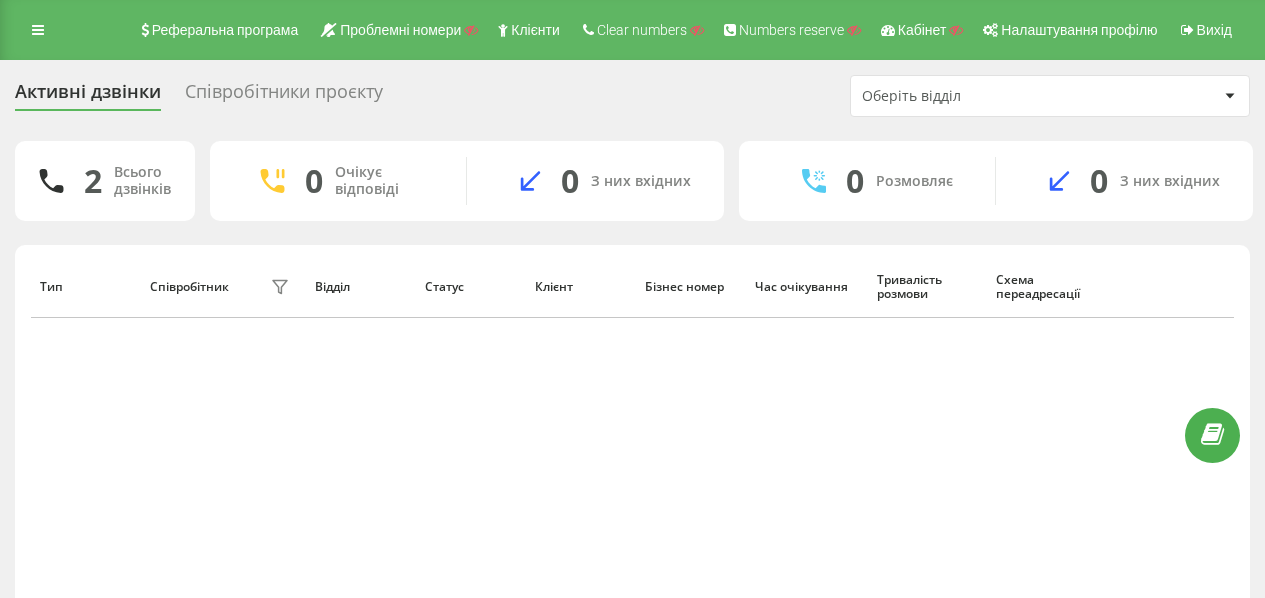 scroll, scrollTop: 0, scrollLeft: 0, axis: both 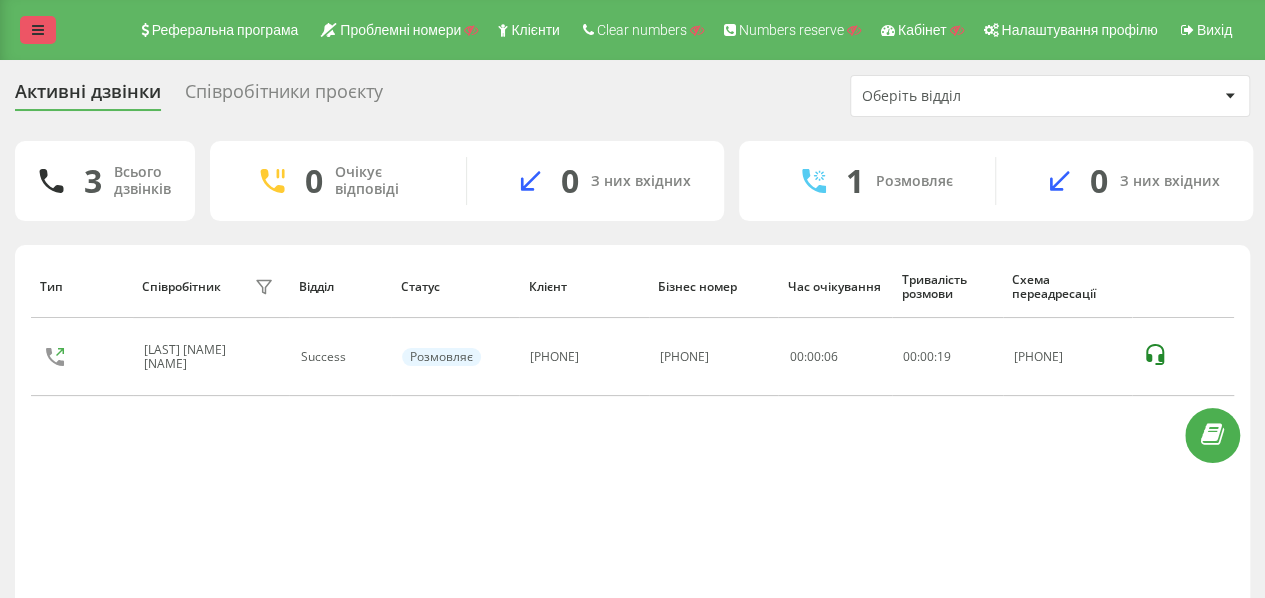 click at bounding box center [38, 30] 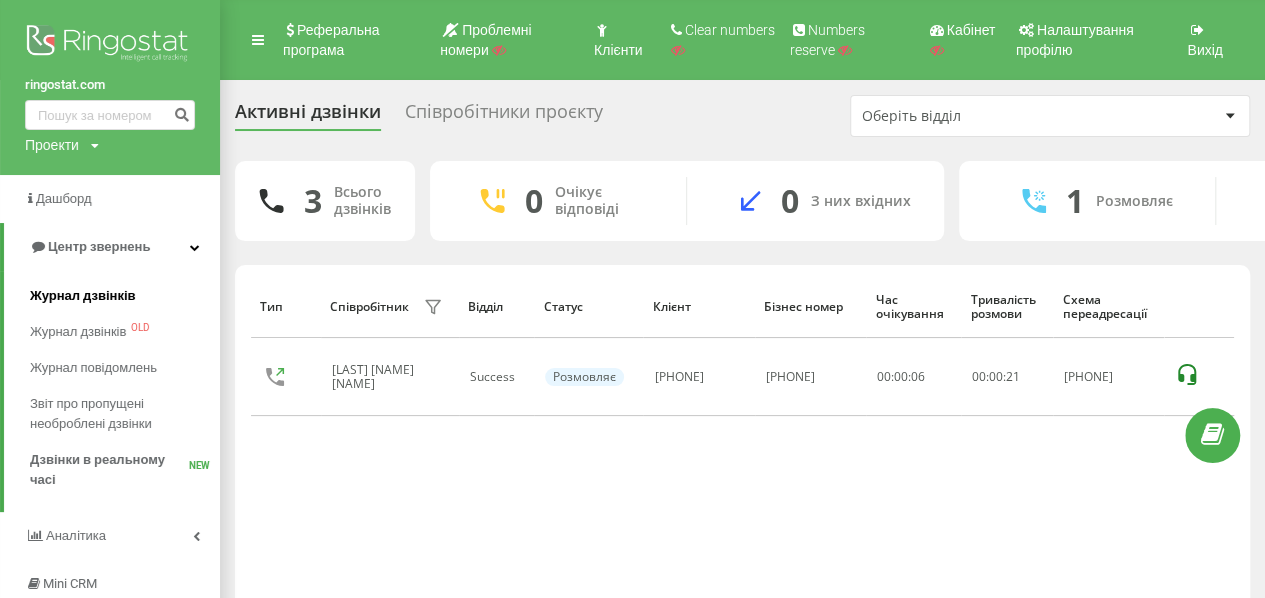click on "Журнал дзвінків" at bounding box center [83, 296] 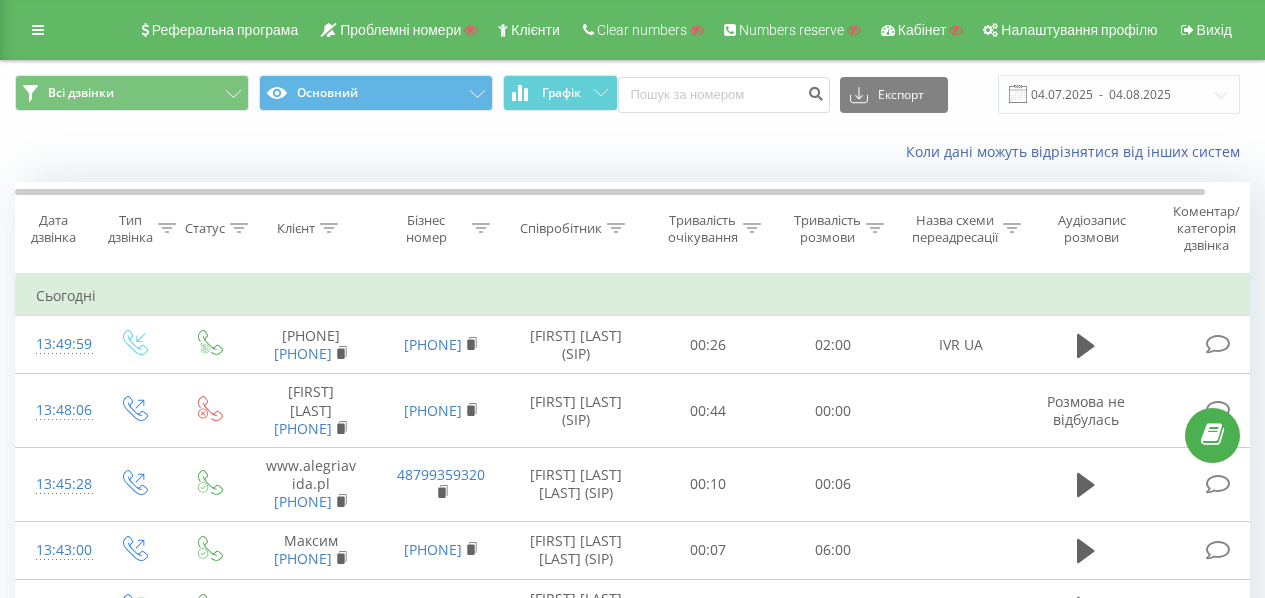 scroll, scrollTop: 0, scrollLeft: 0, axis: both 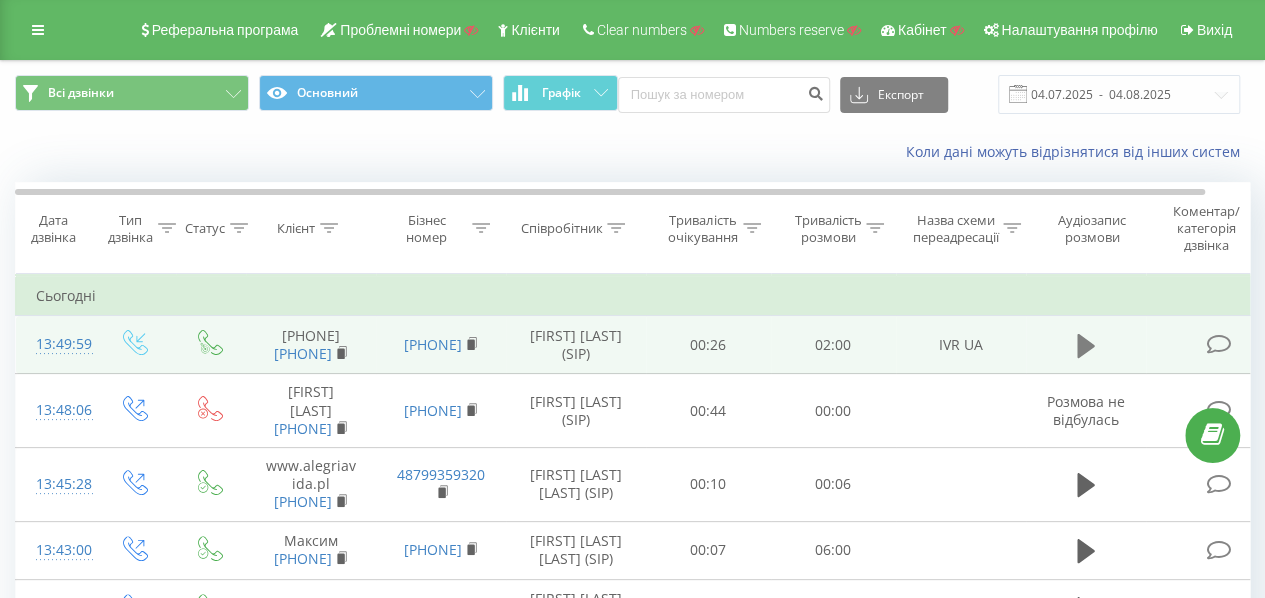 click 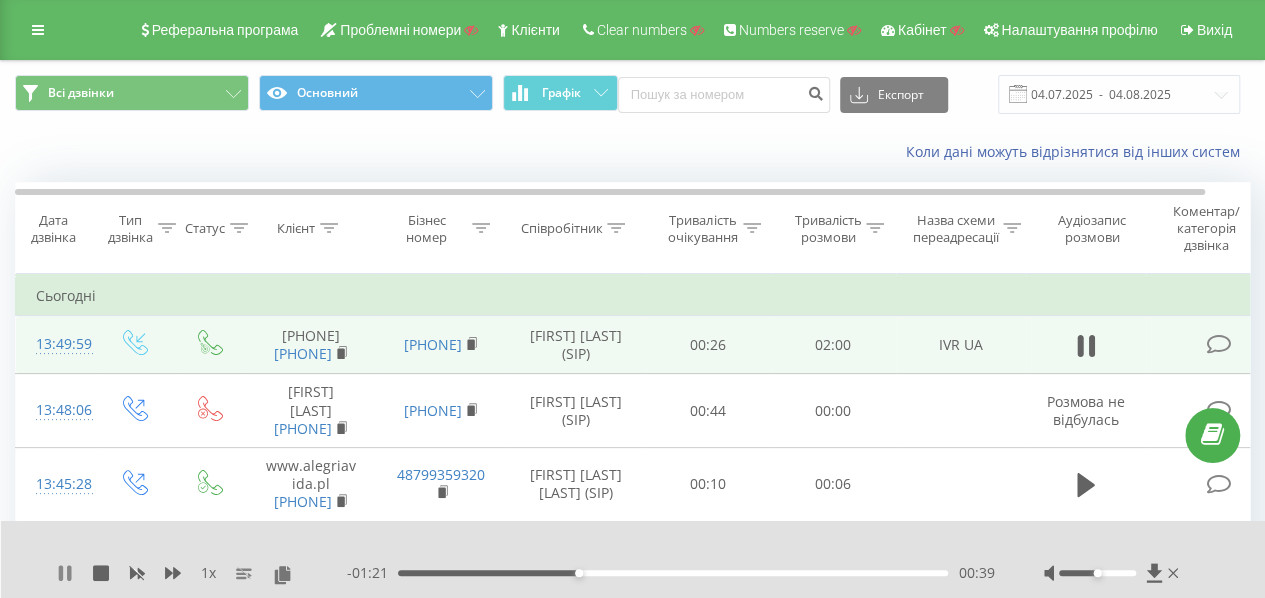 click 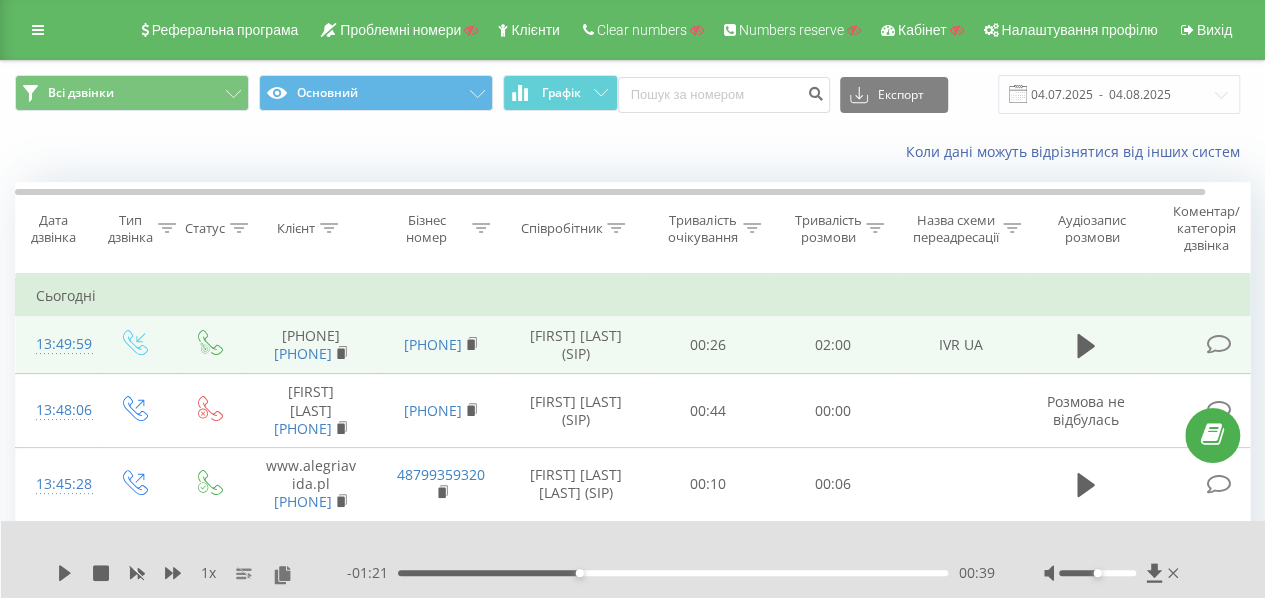 click at bounding box center [38, 30] 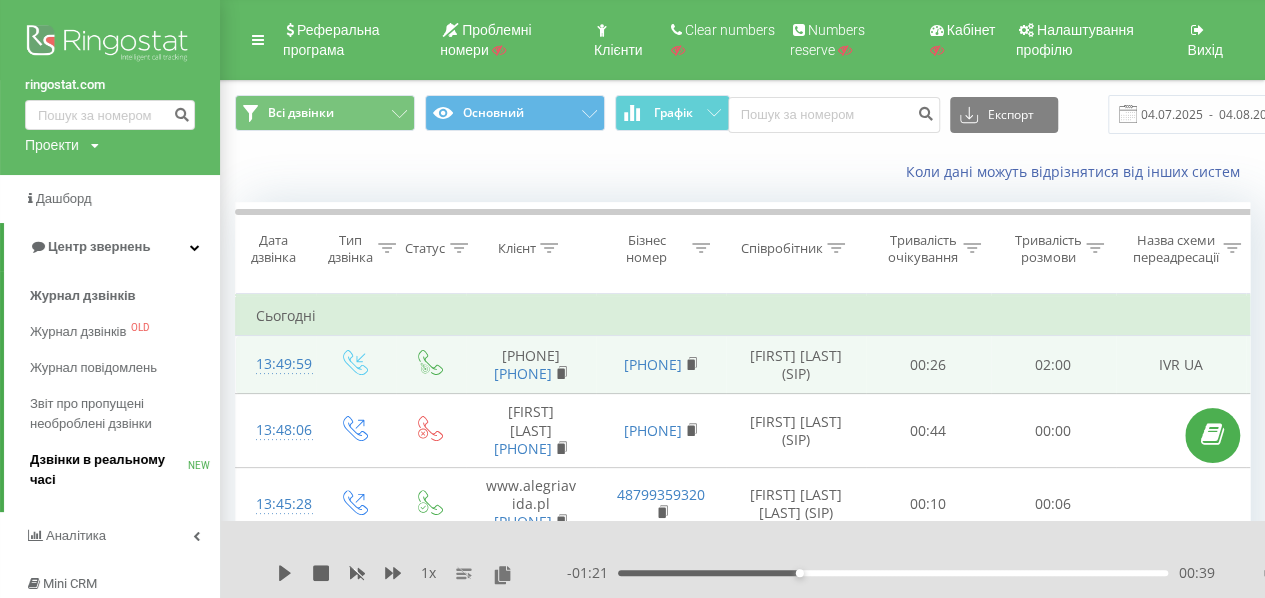 click on "Дзвінки в реальному часі" at bounding box center [109, 470] 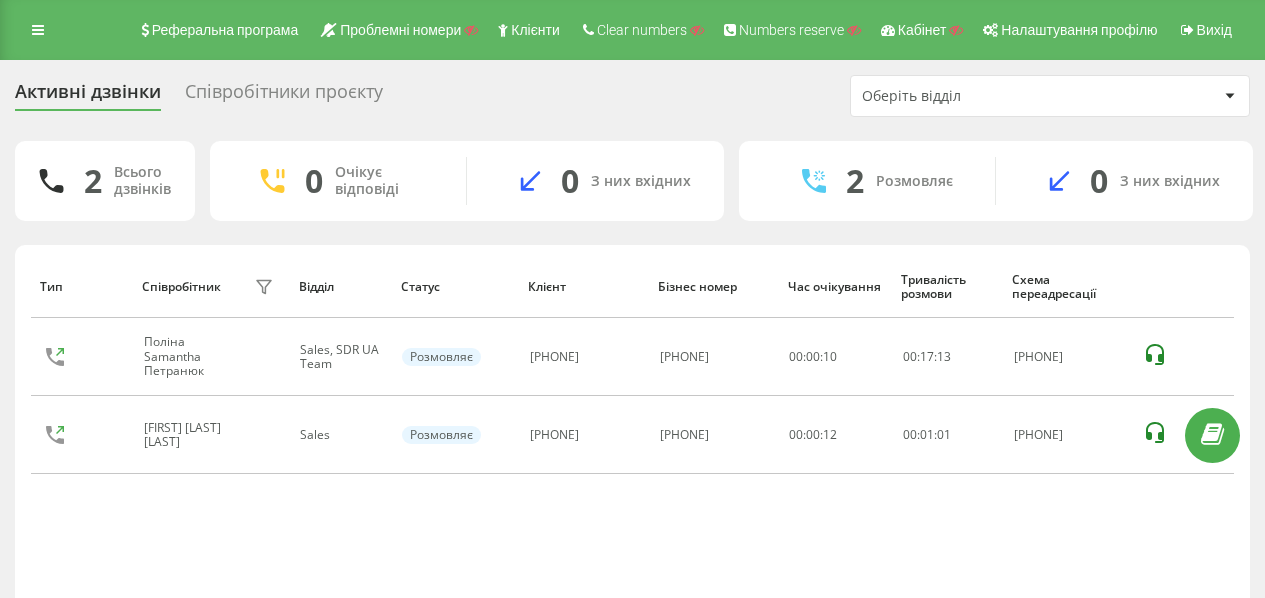 scroll, scrollTop: 0, scrollLeft: 0, axis: both 